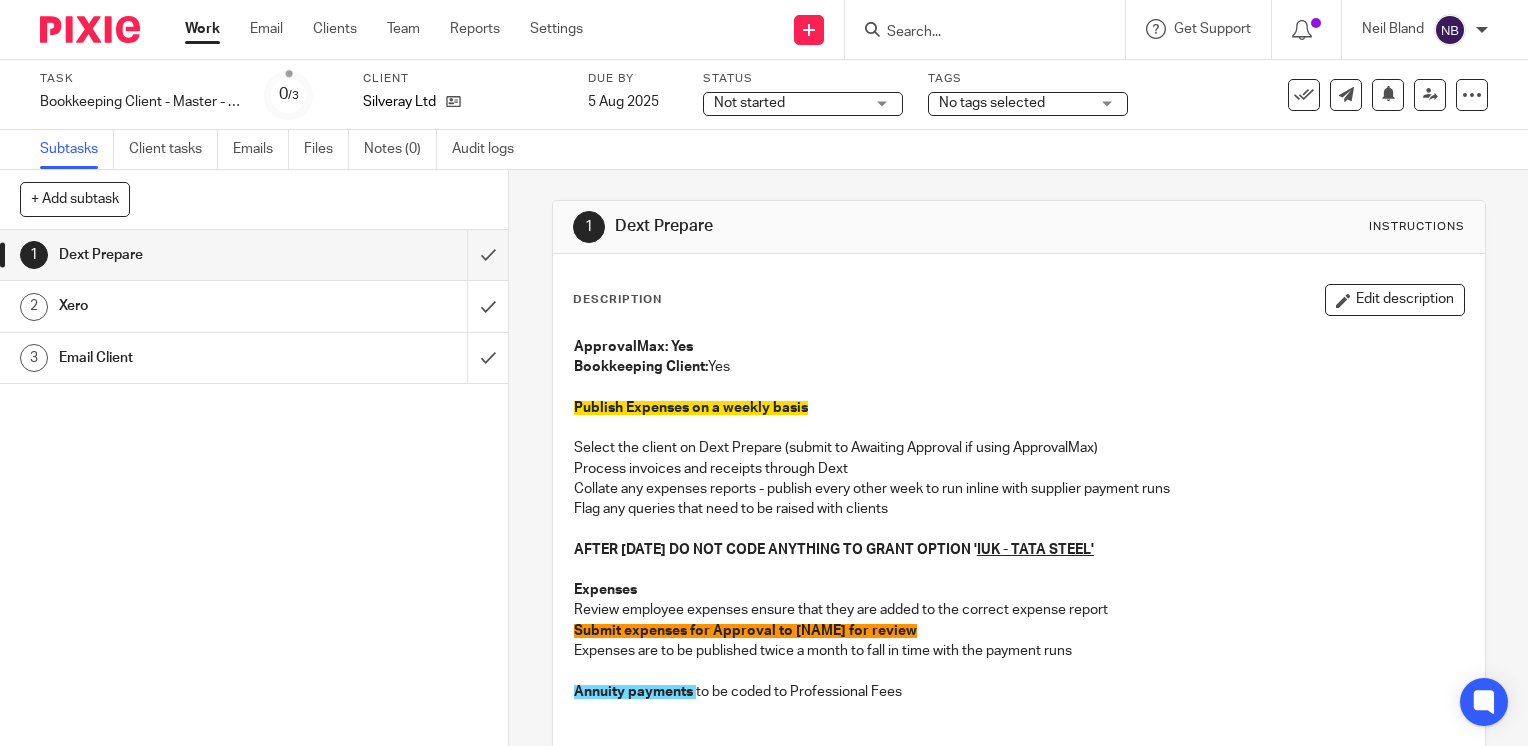 scroll, scrollTop: 0, scrollLeft: 0, axis: both 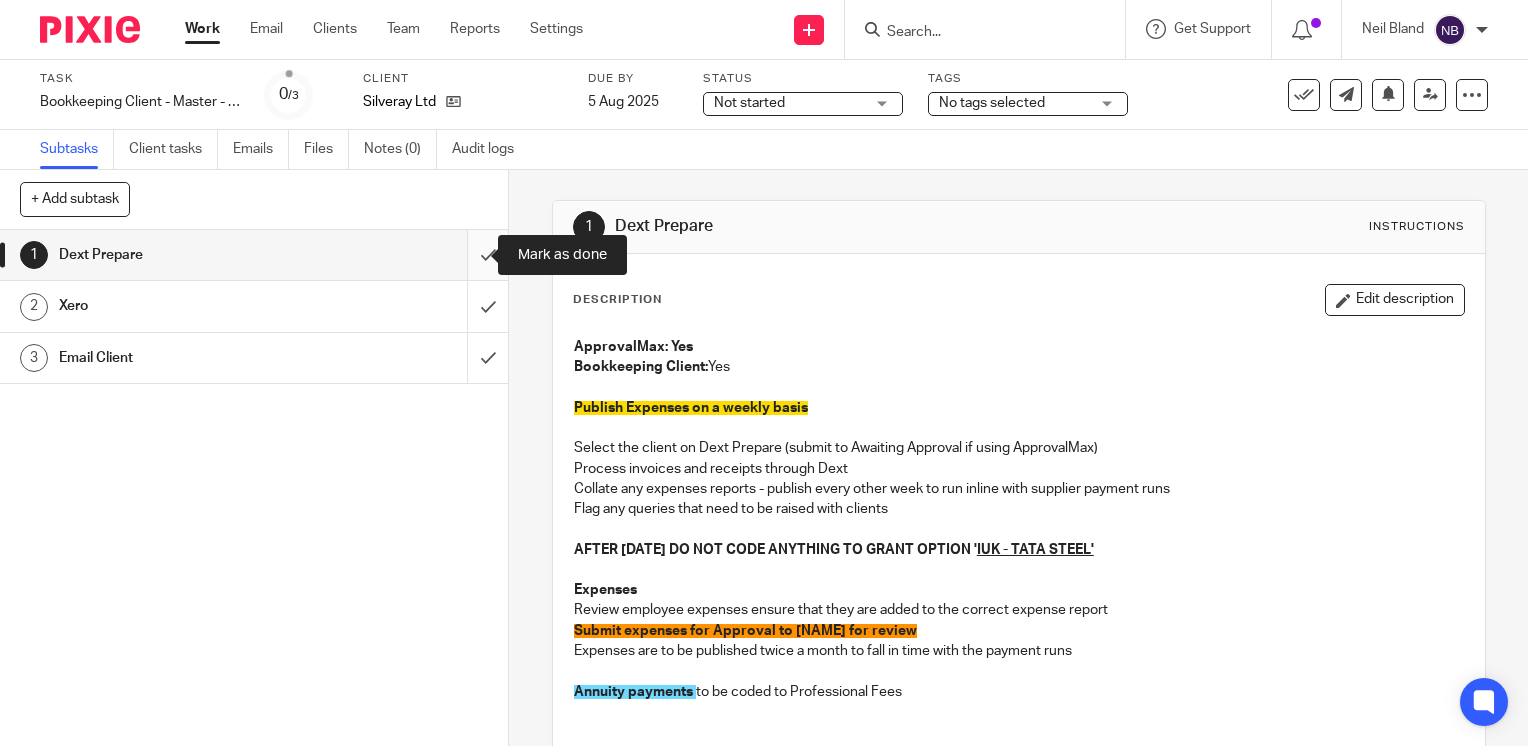 click at bounding box center [254, 255] 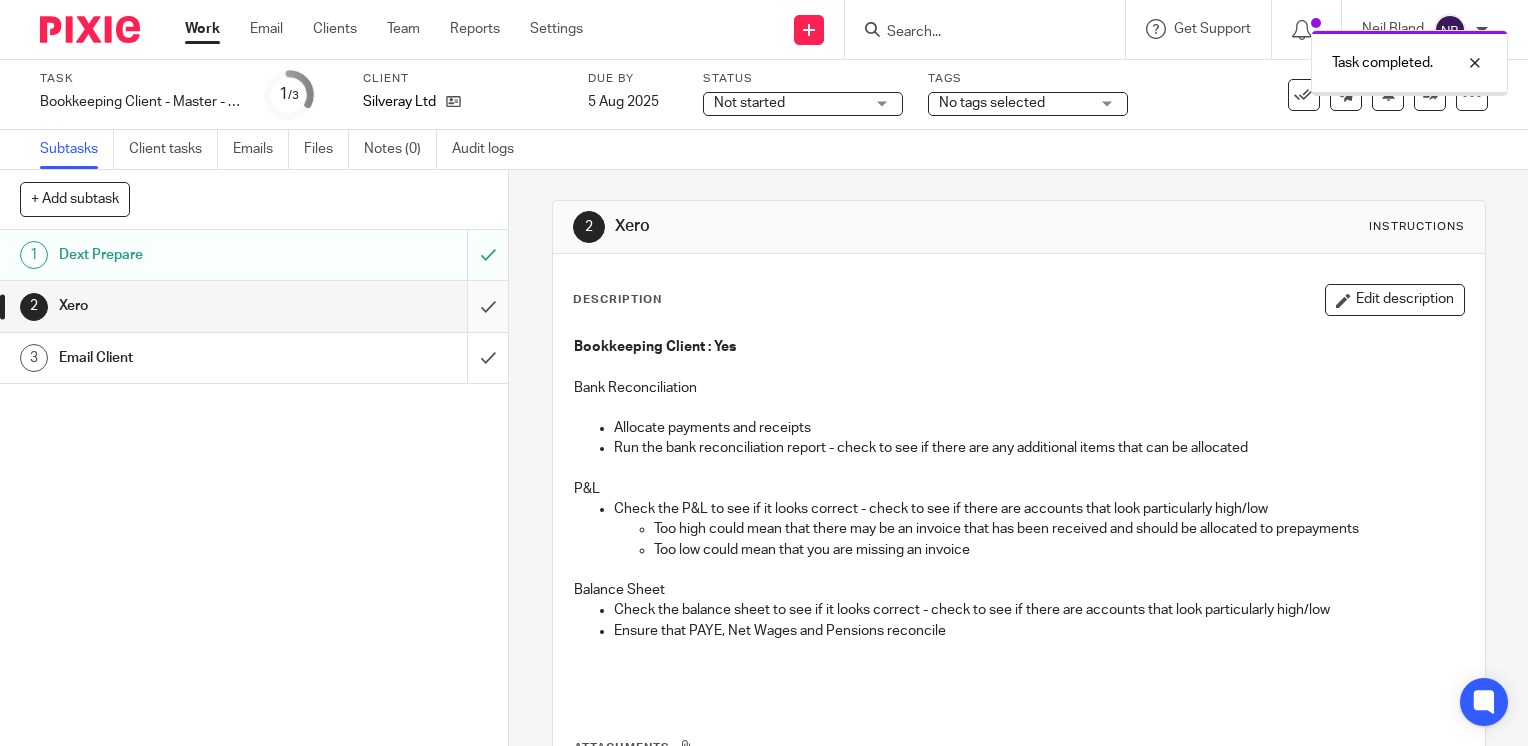 scroll, scrollTop: 0, scrollLeft: 0, axis: both 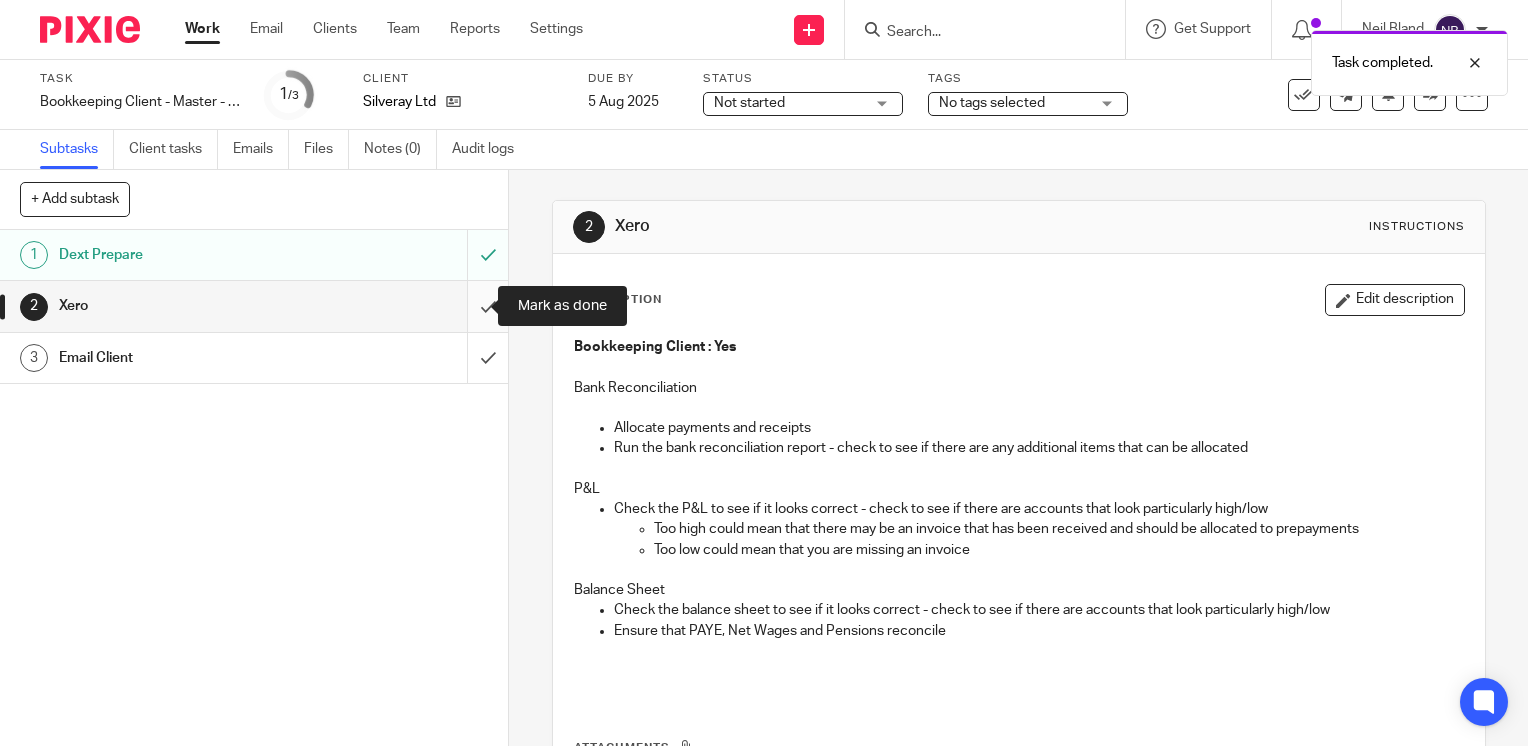 click at bounding box center [254, 306] 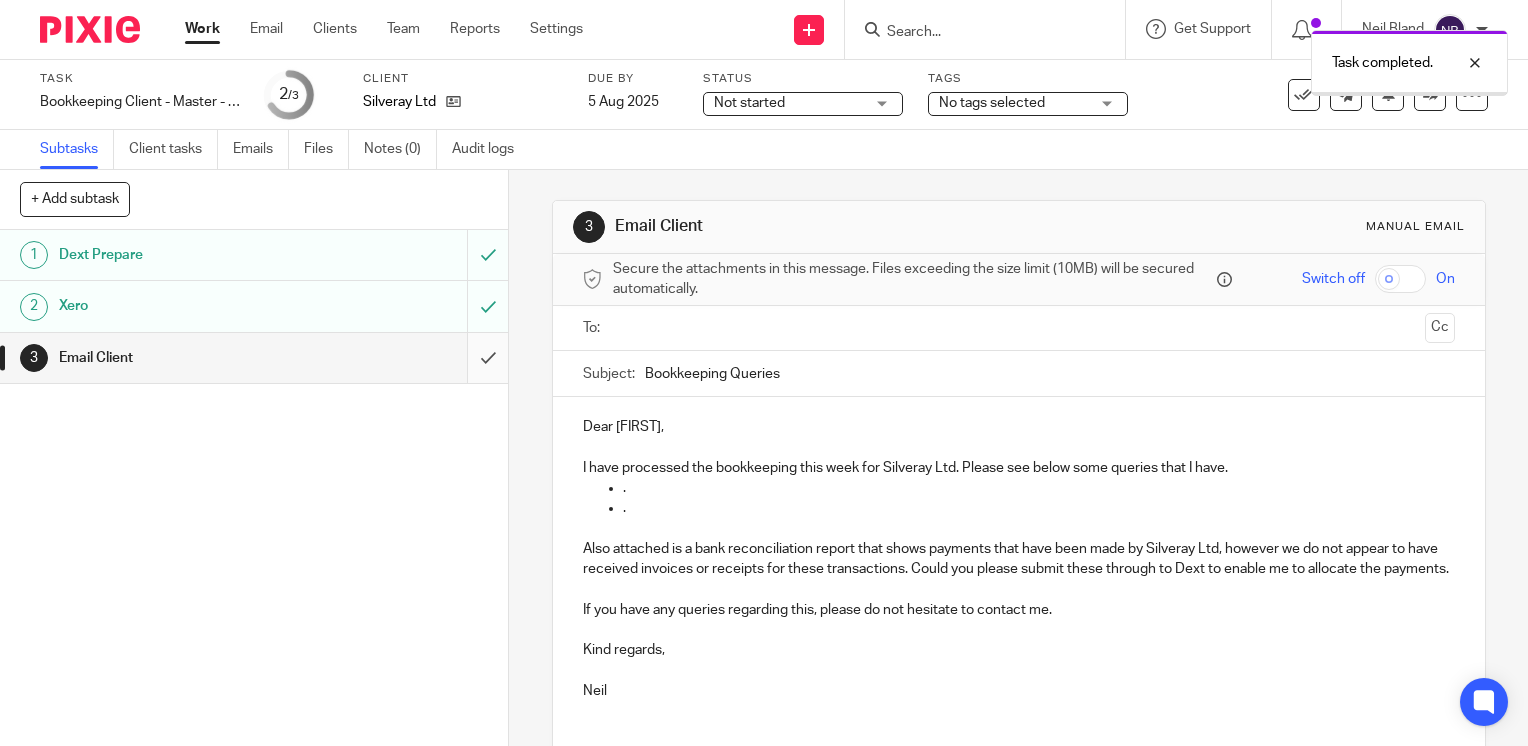 scroll, scrollTop: 0, scrollLeft: 0, axis: both 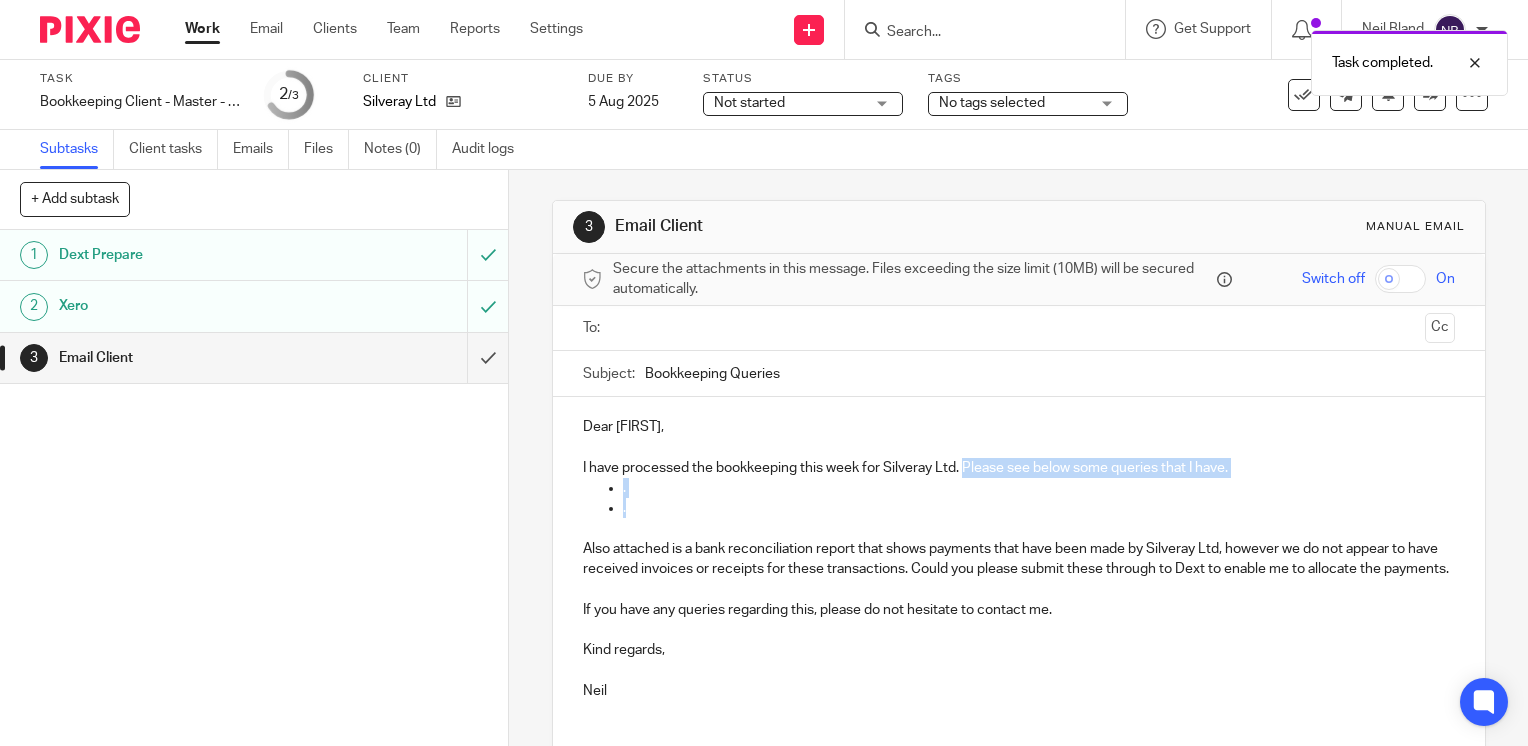 drag, startPoint x: 631, startPoint y: 514, endPoint x: 959, endPoint y: 474, distance: 330.43002 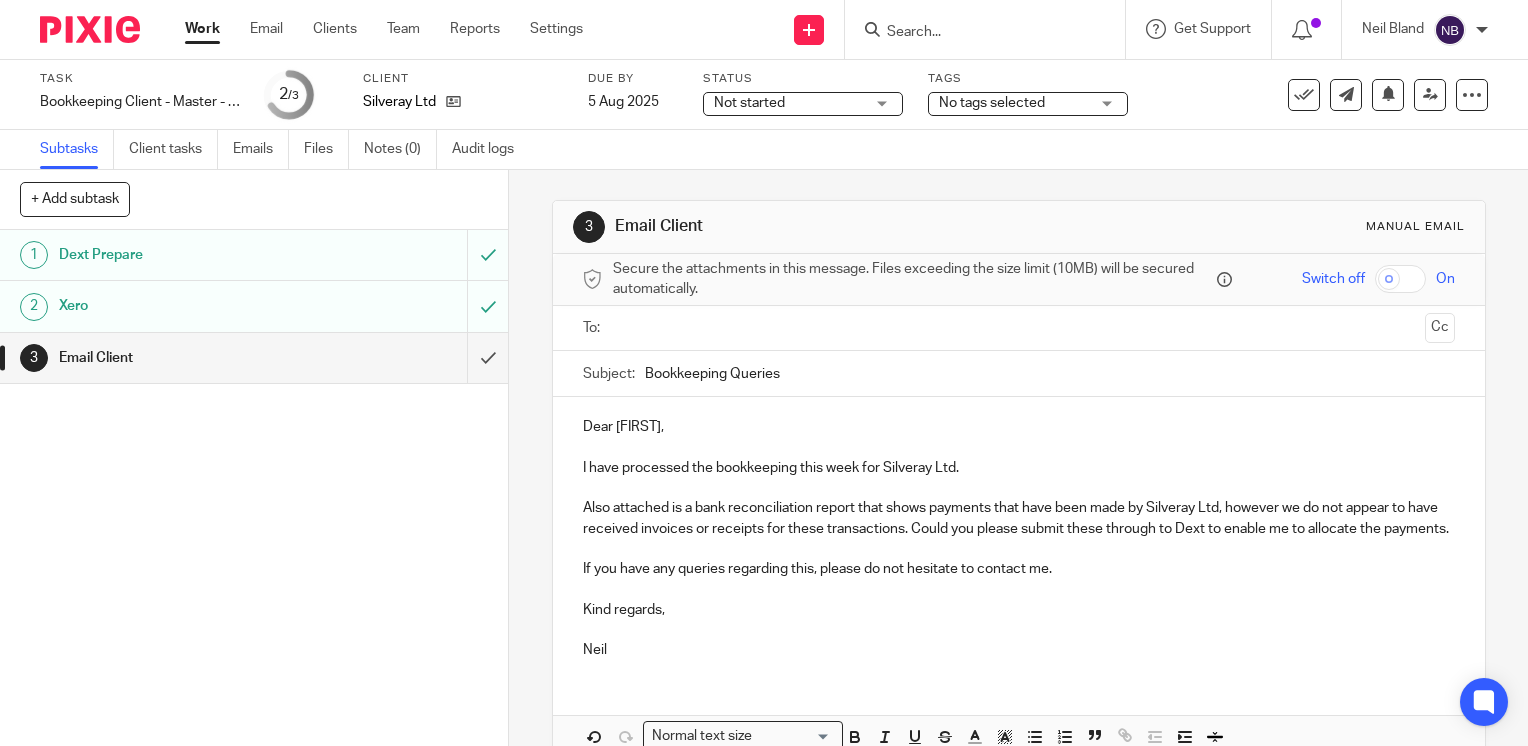 type 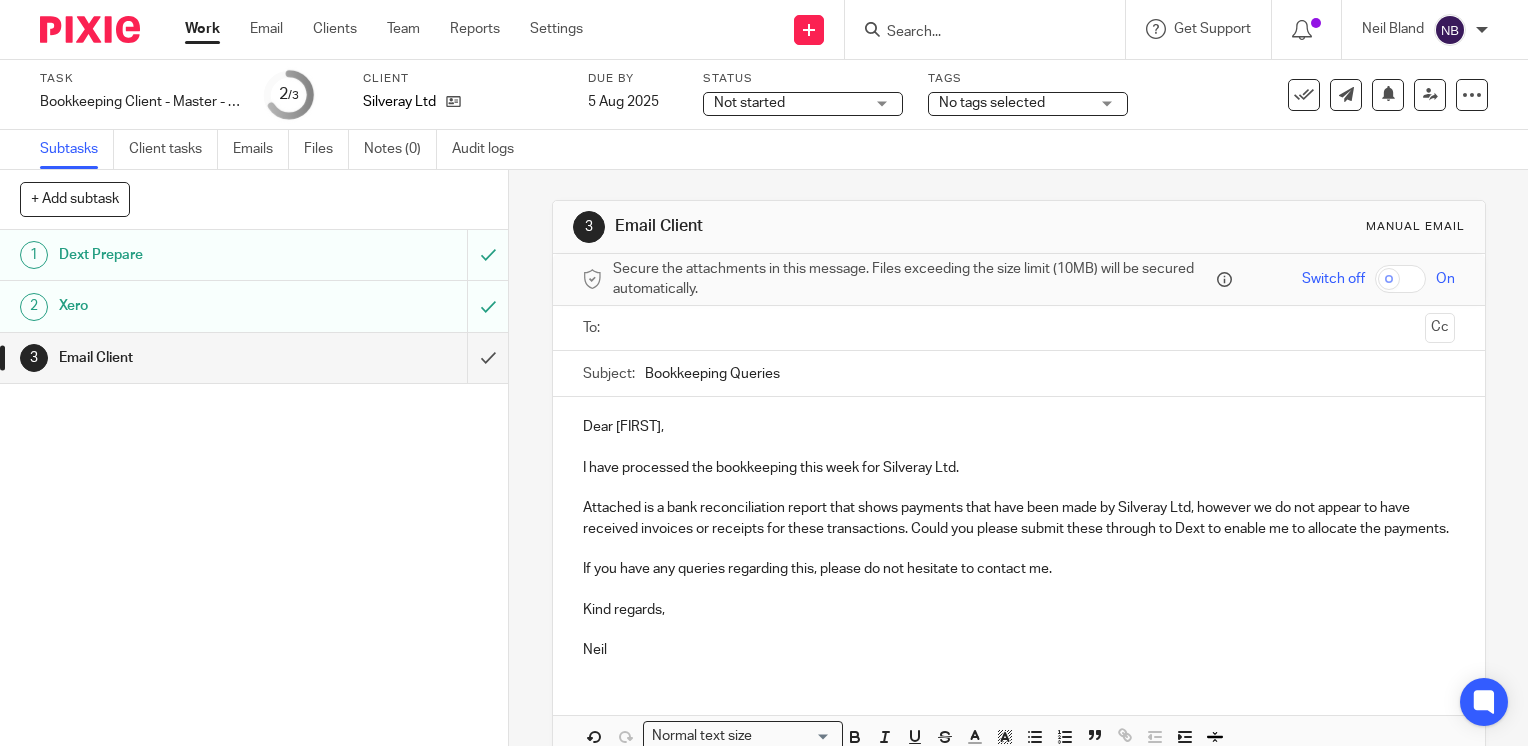 click at bounding box center (1020, 328) 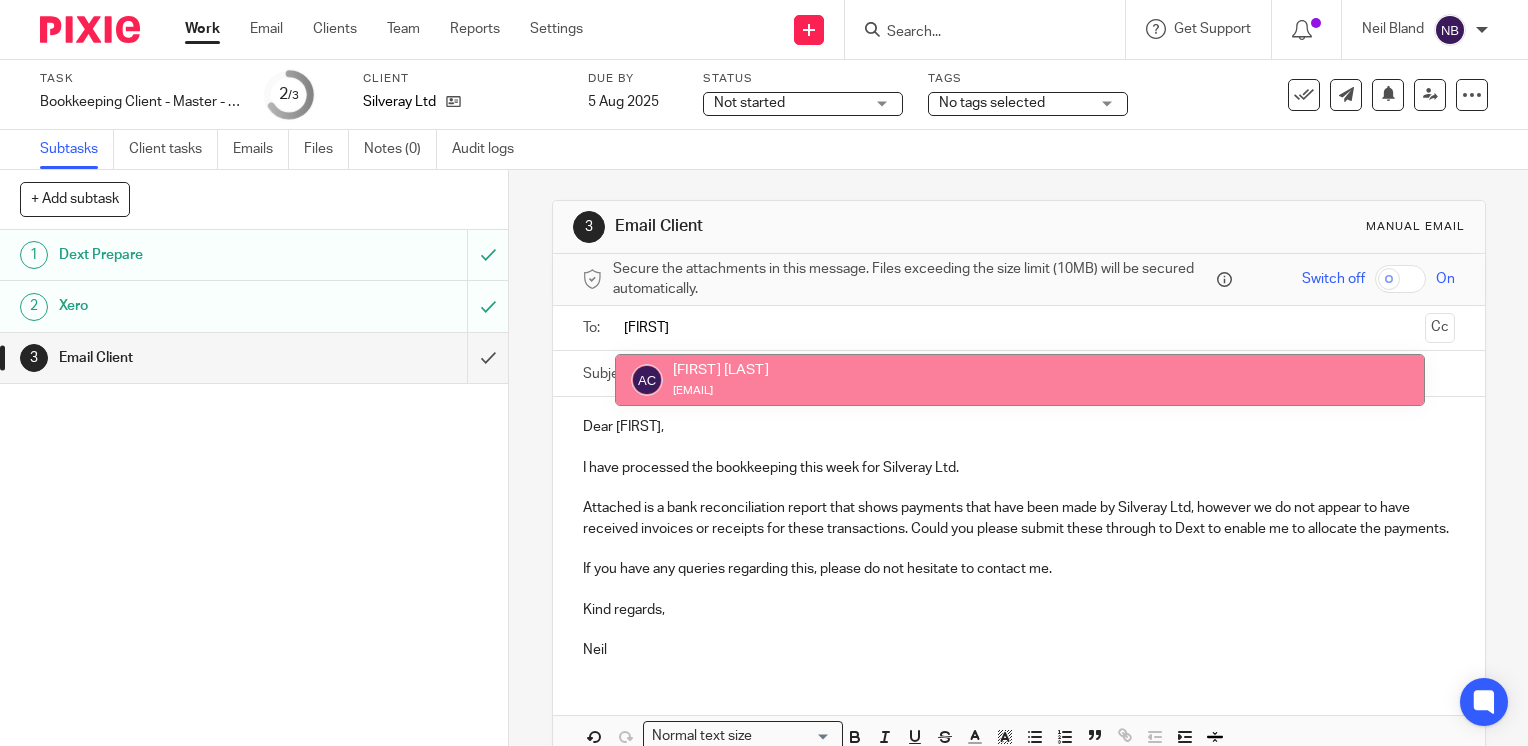 type on "alisha" 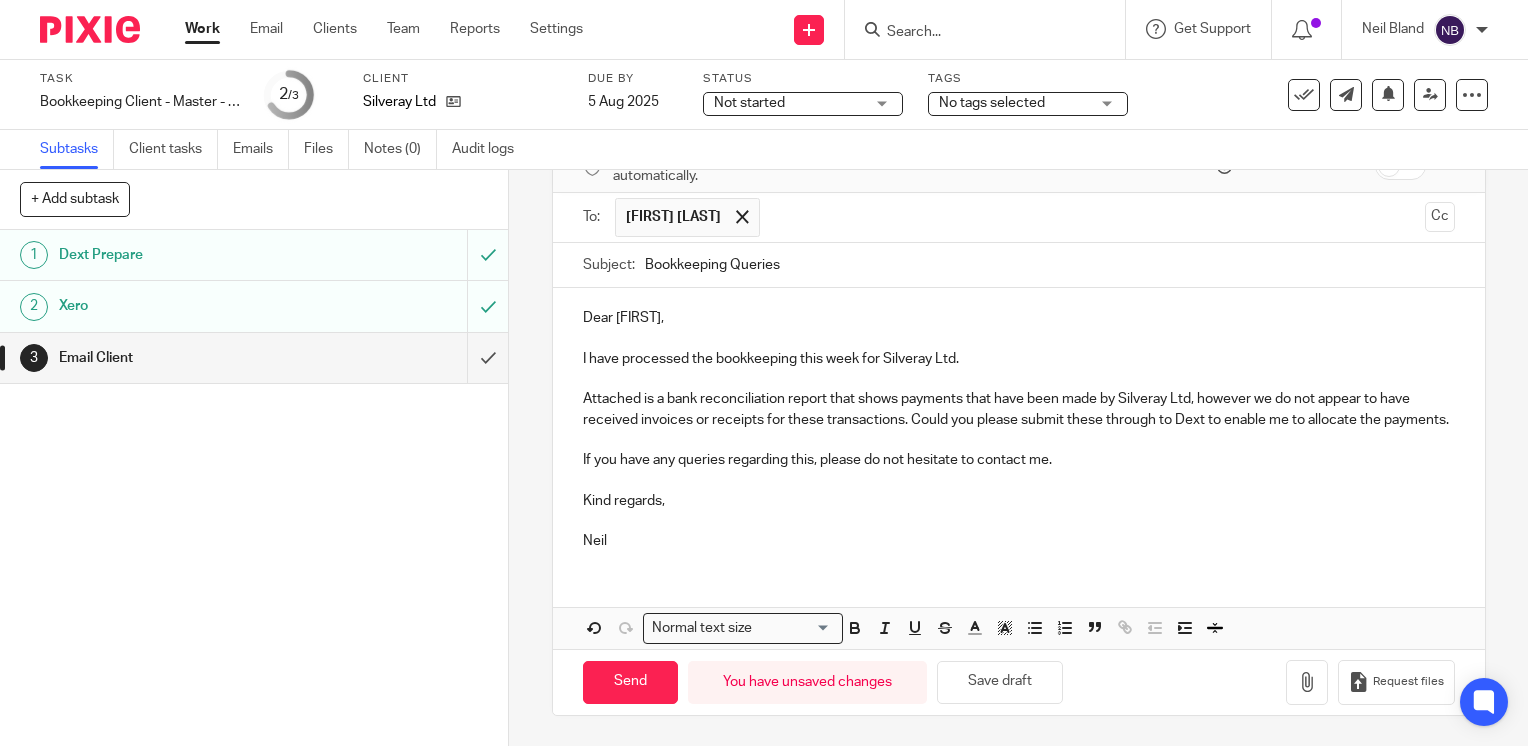 scroll, scrollTop: 129, scrollLeft: 0, axis: vertical 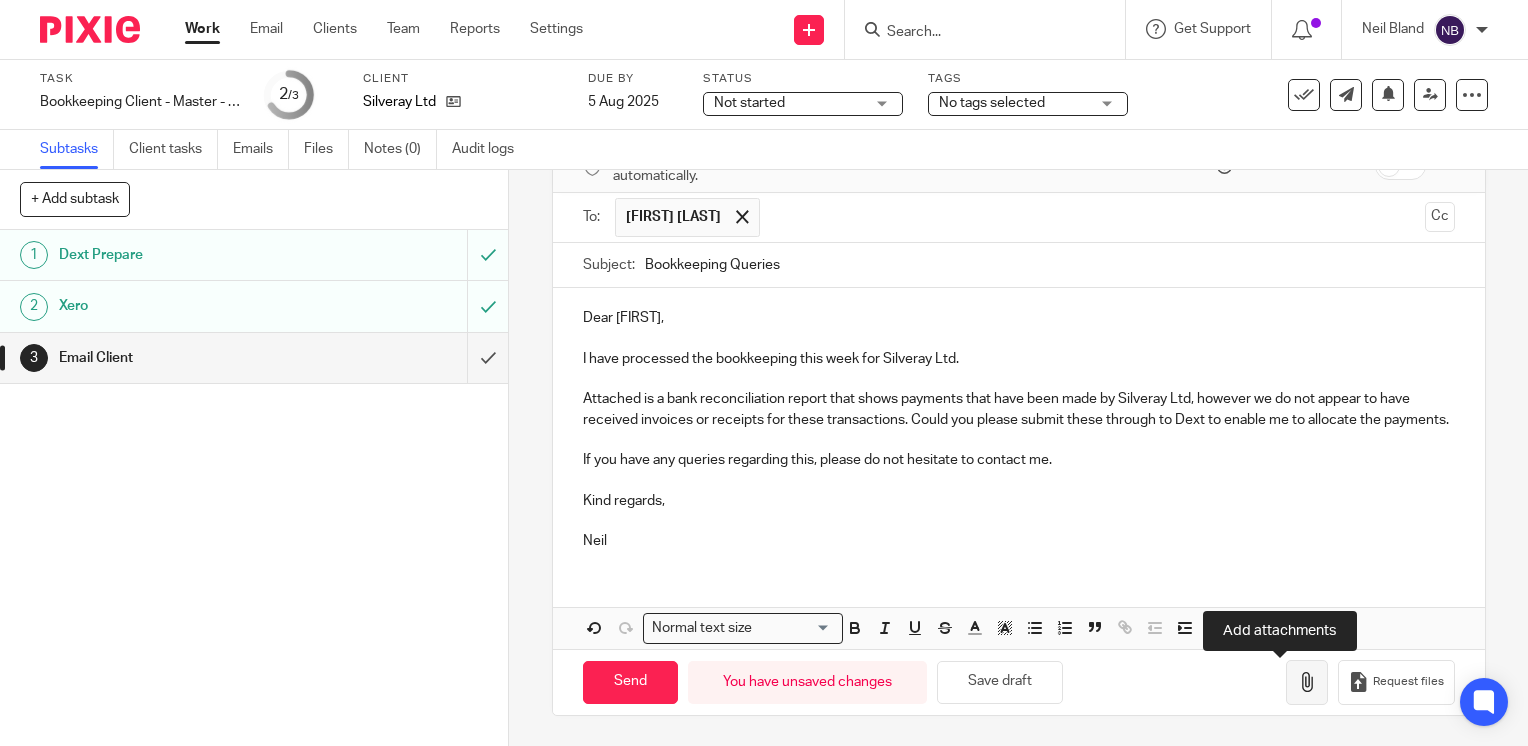 click at bounding box center (1307, 682) 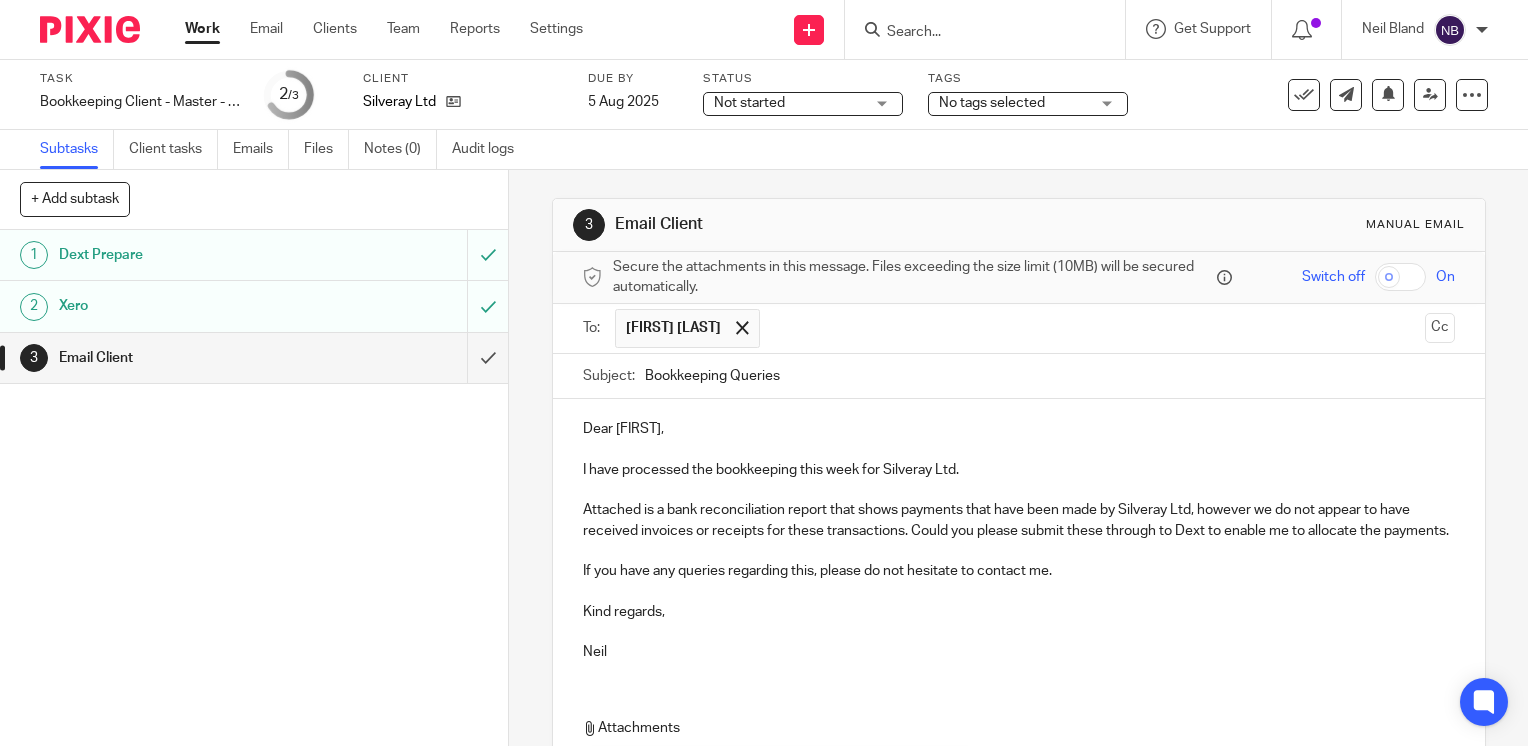 scroll, scrollTop: 0, scrollLeft: 0, axis: both 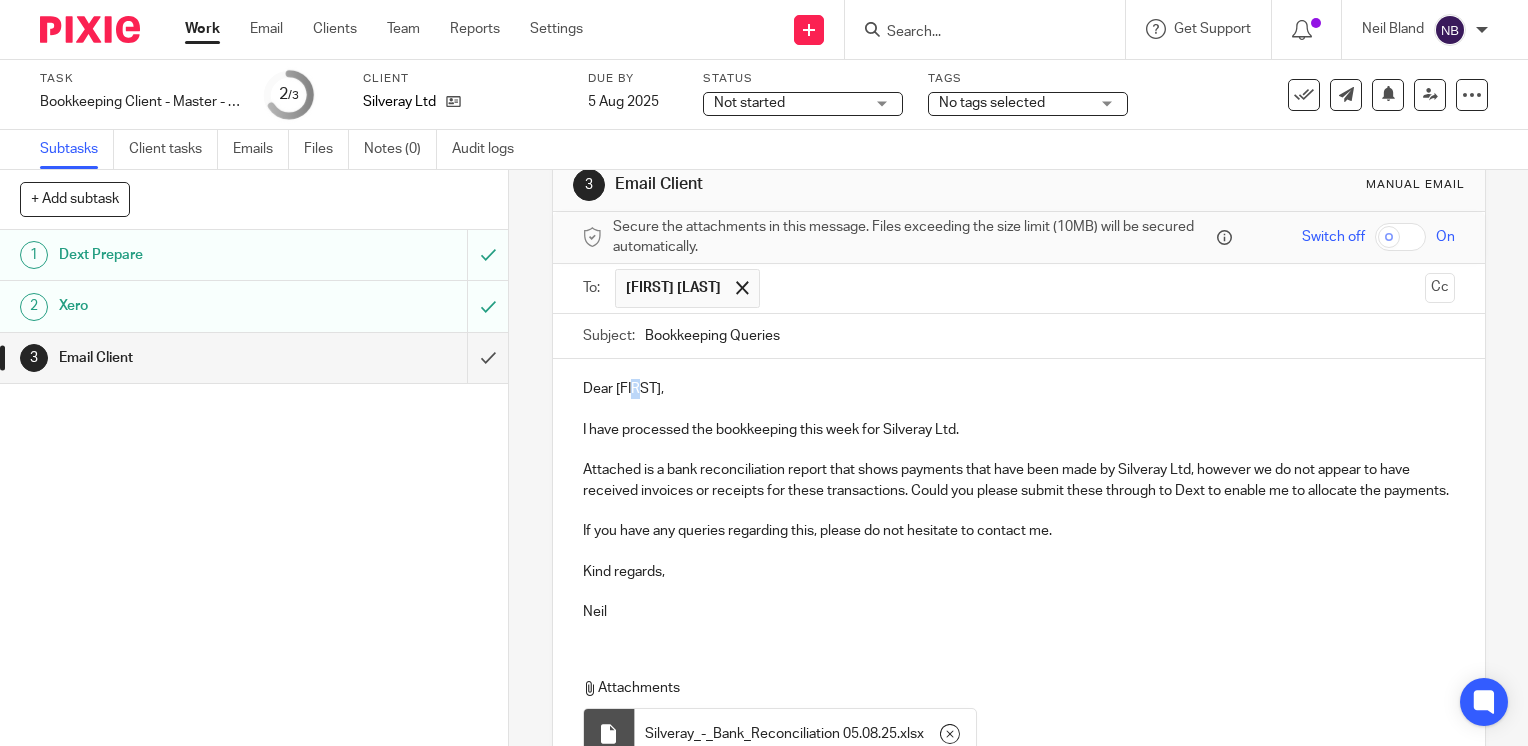 click on "Dear Dan," at bounding box center (1019, 389) 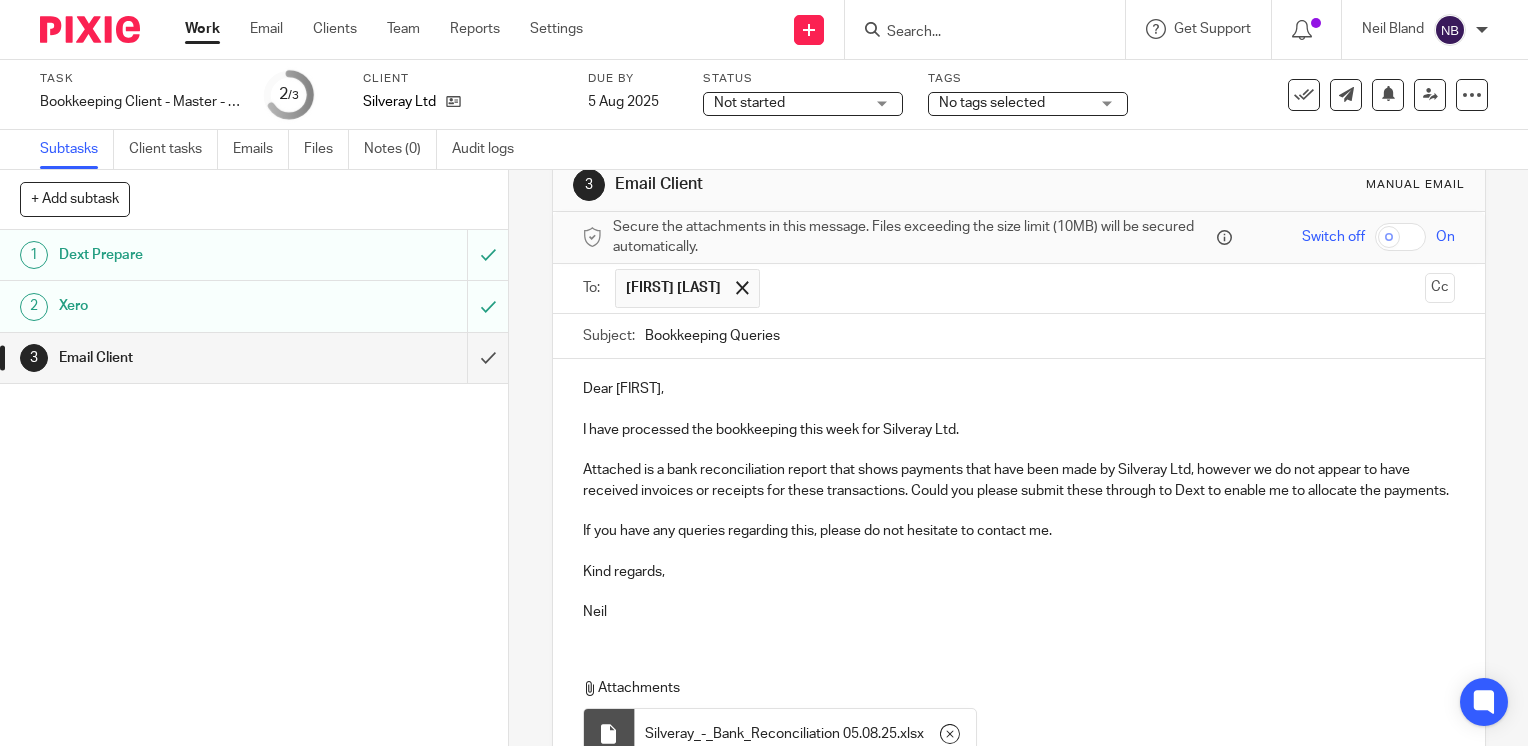 click at bounding box center [1019, 511] 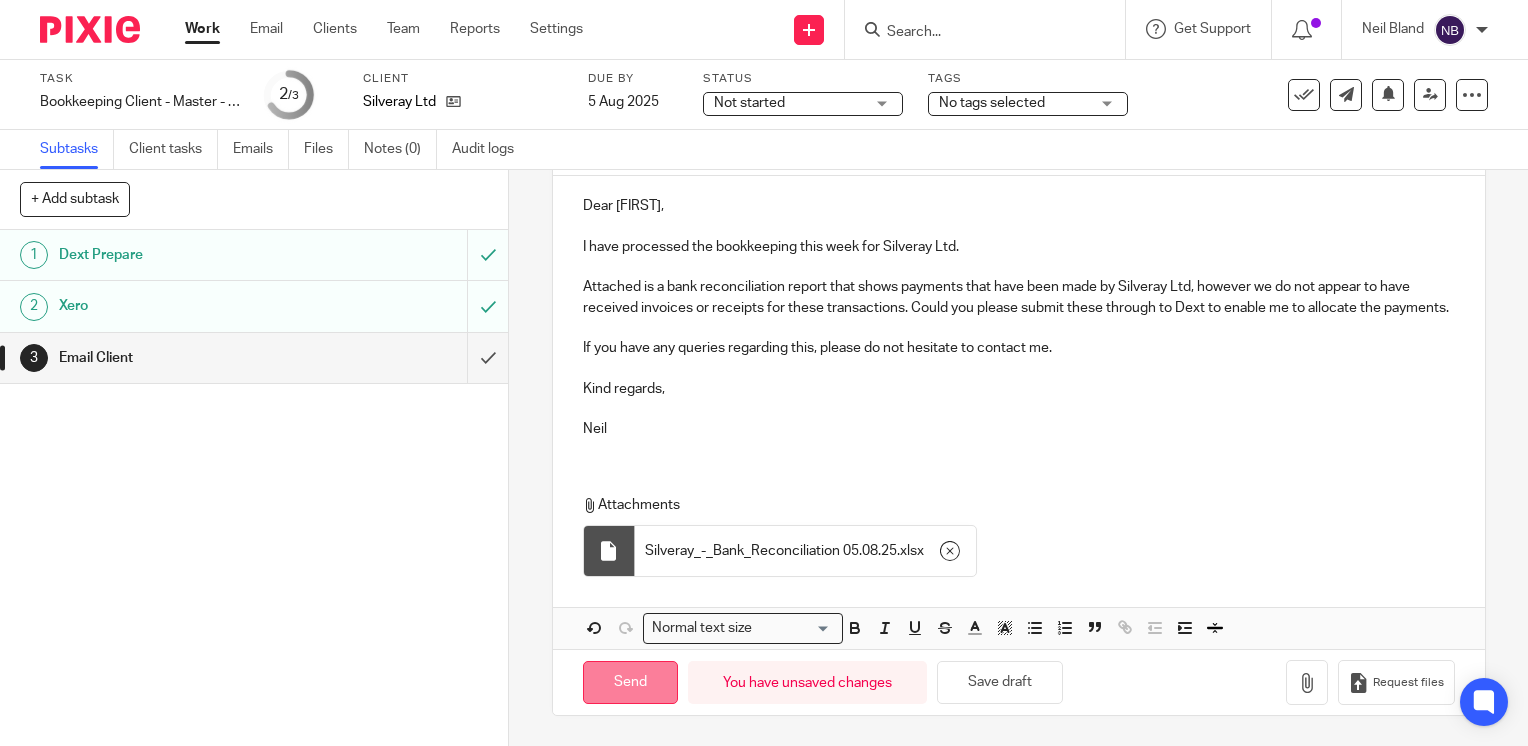 click on "Send" at bounding box center (630, 682) 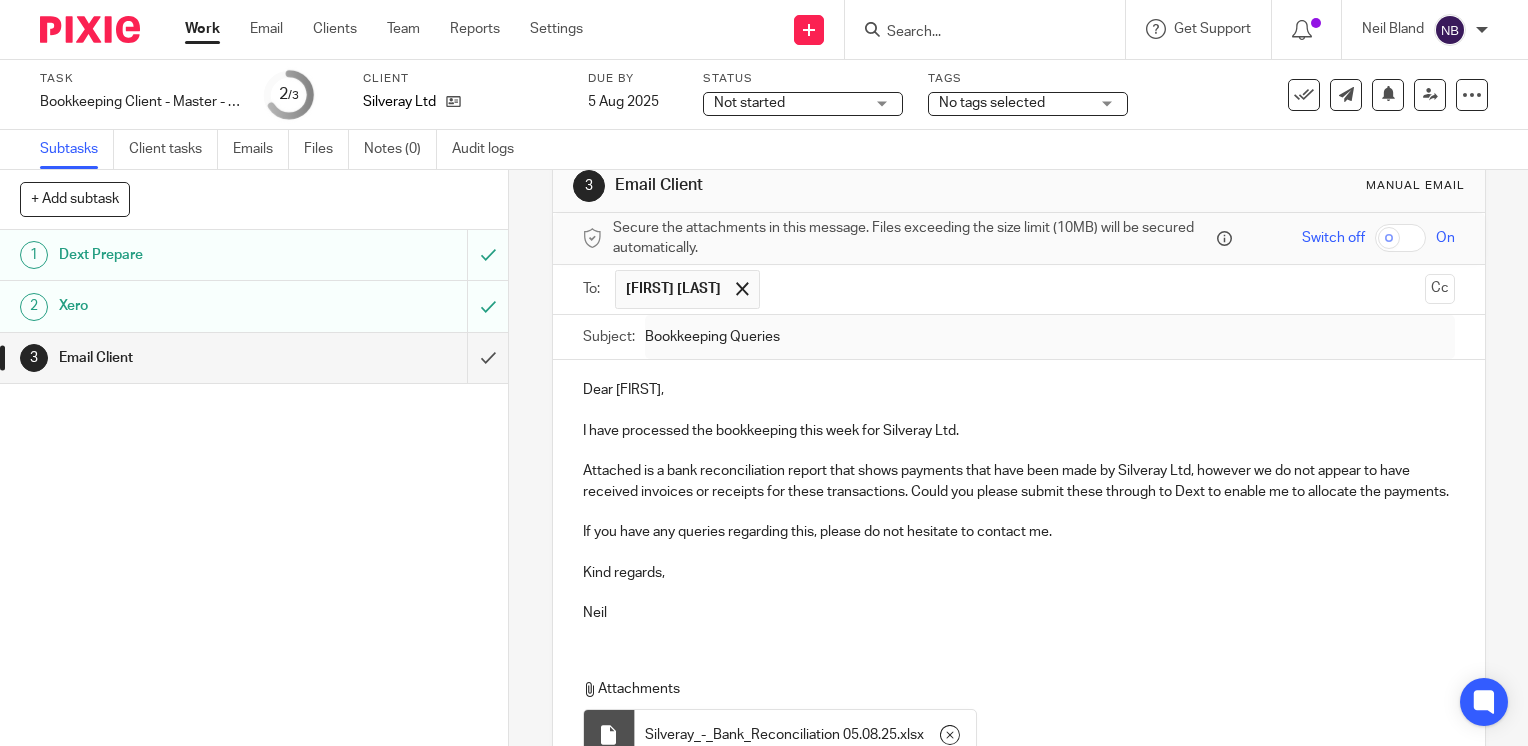 type on "Sent" 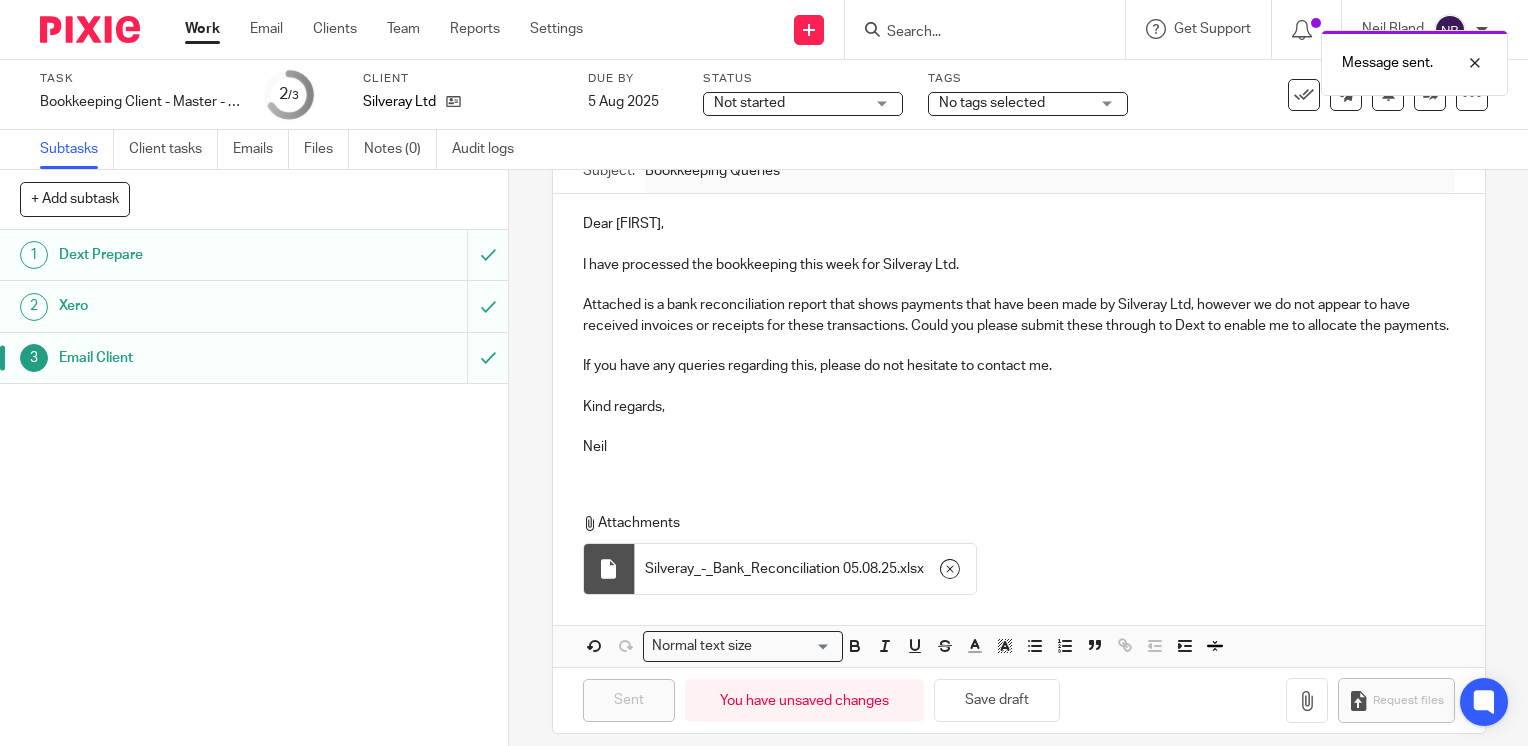 scroll, scrollTop: 208, scrollLeft: 0, axis: vertical 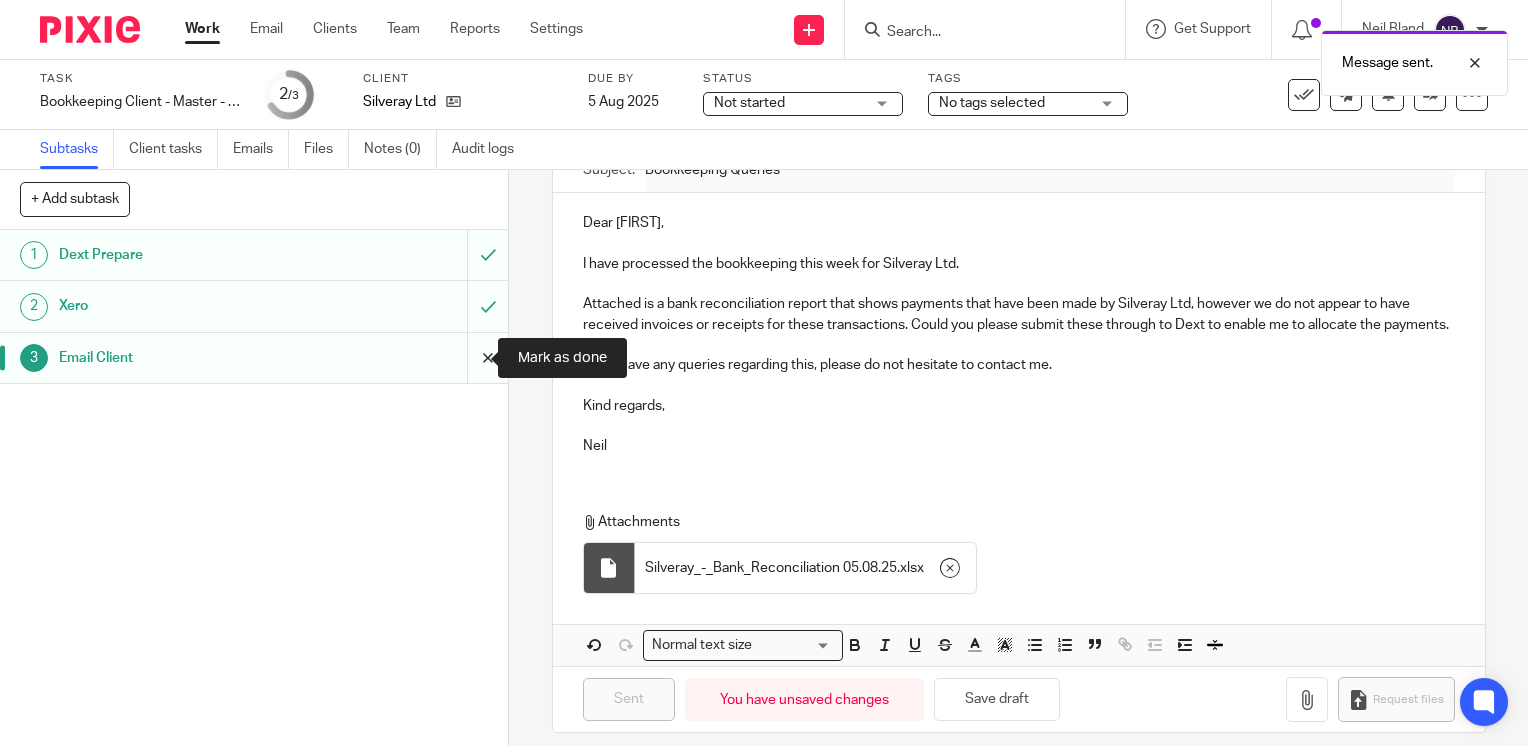 click at bounding box center [254, 358] 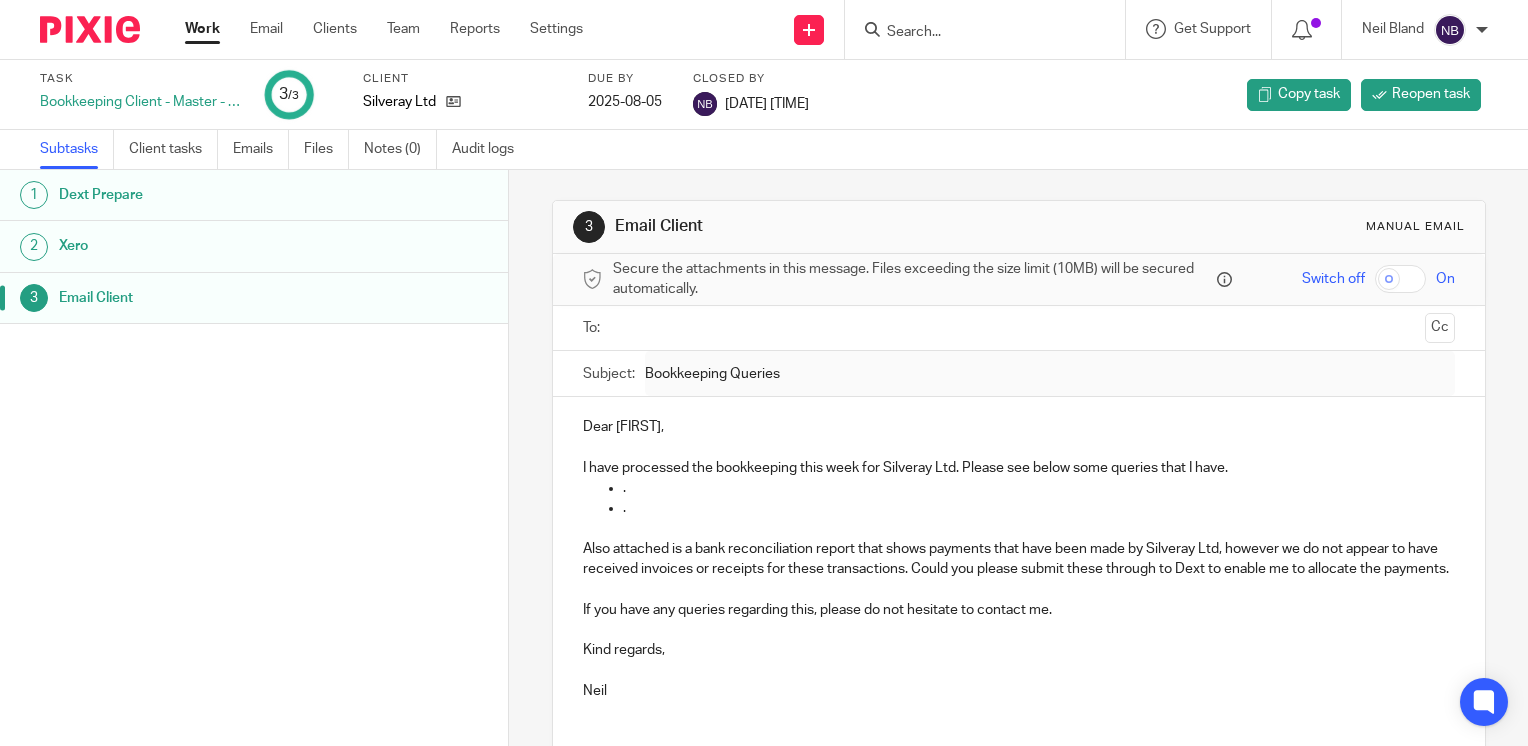 scroll, scrollTop: 0, scrollLeft: 0, axis: both 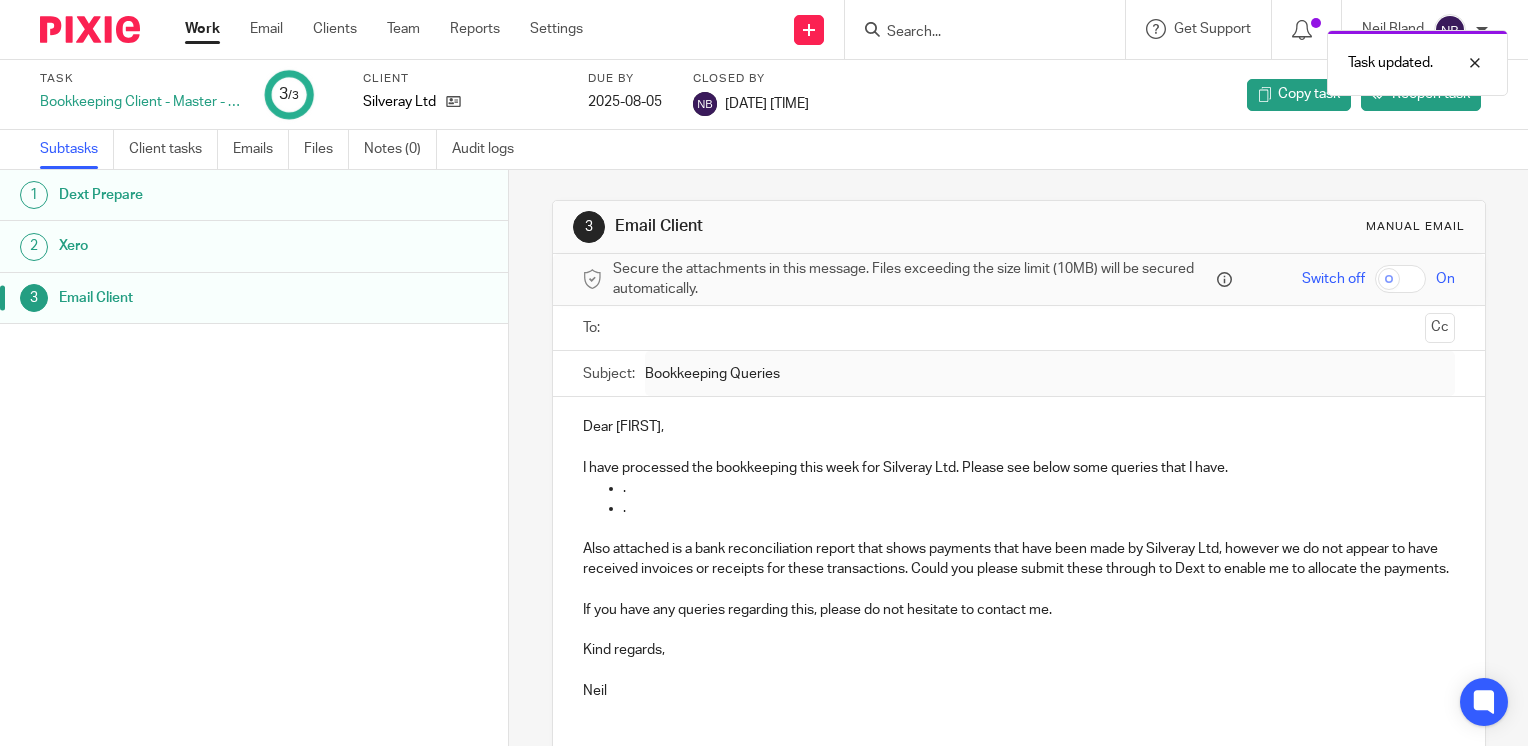 click on "Work" at bounding box center [202, 29] 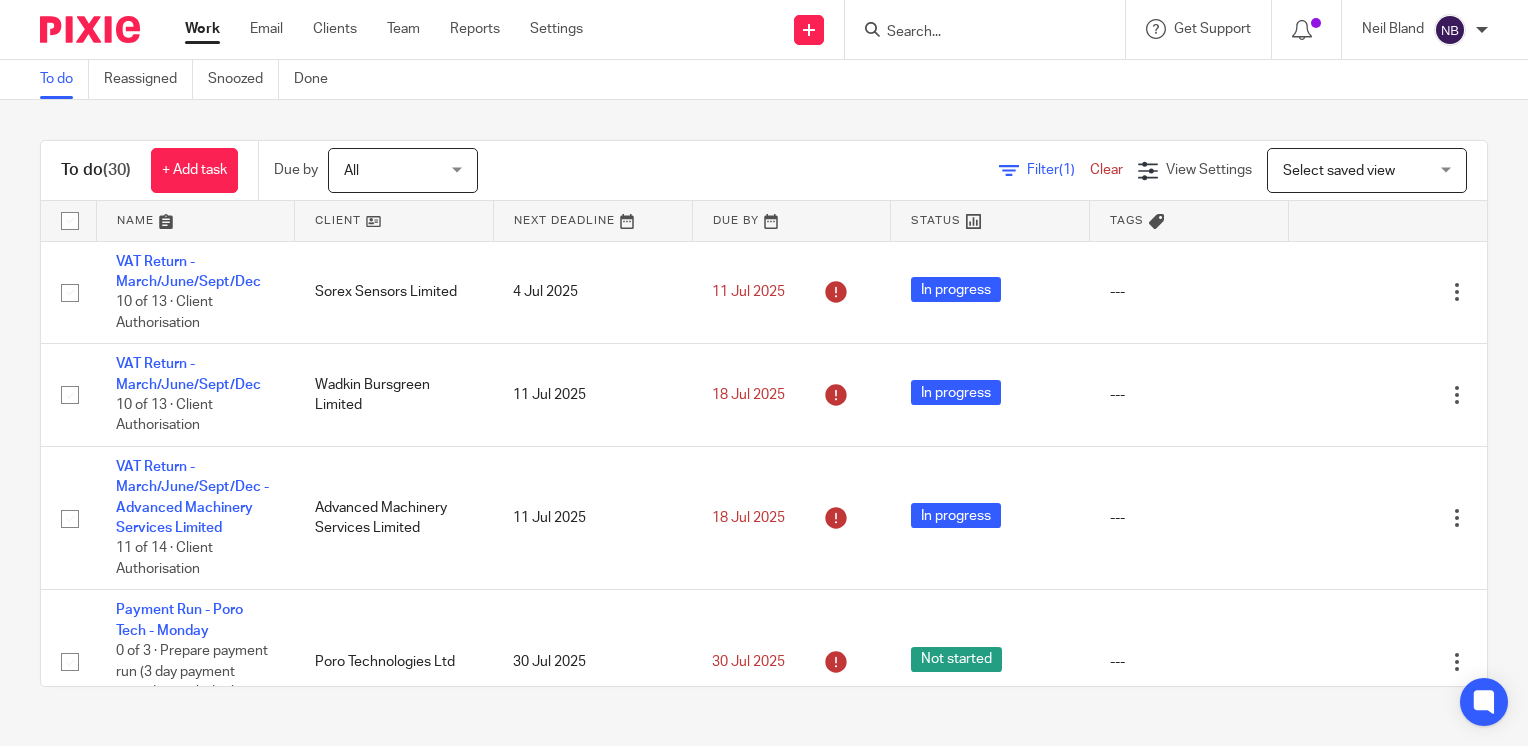 scroll, scrollTop: 0, scrollLeft: 0, axis: both 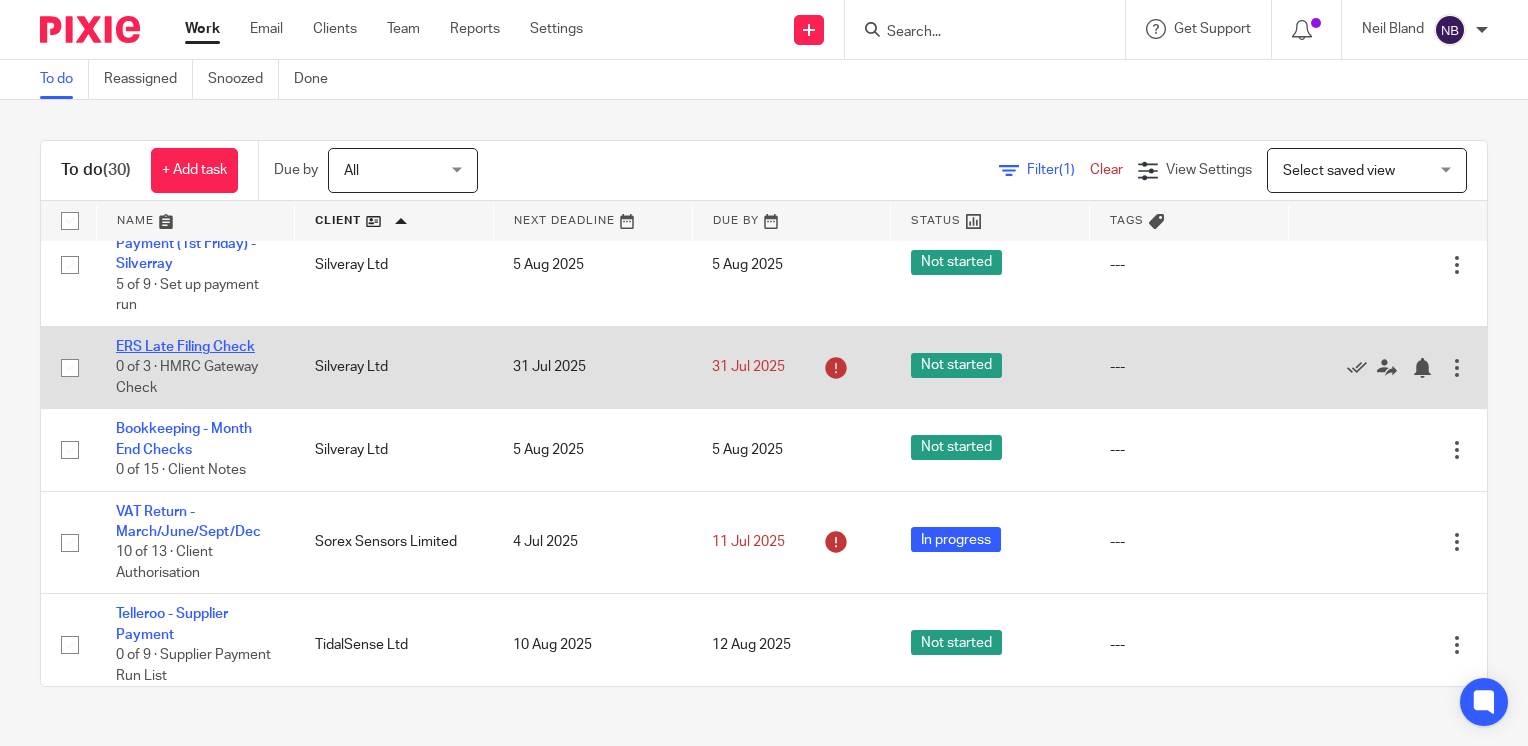 click on "ERS Late Filing Check" at bounding box center (185, 347) 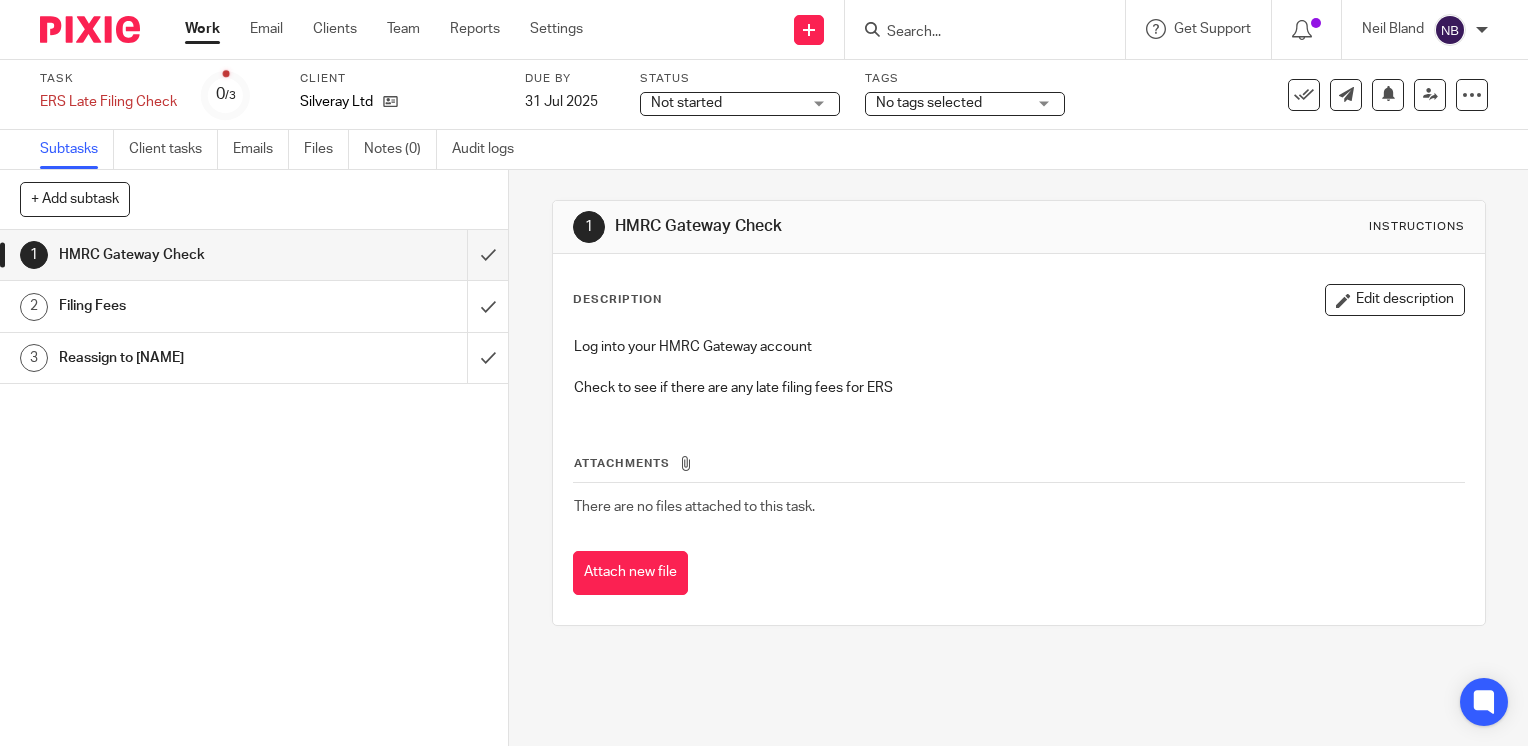 scroll, scrollTop: 0, scrollLeft: 0, axis: both 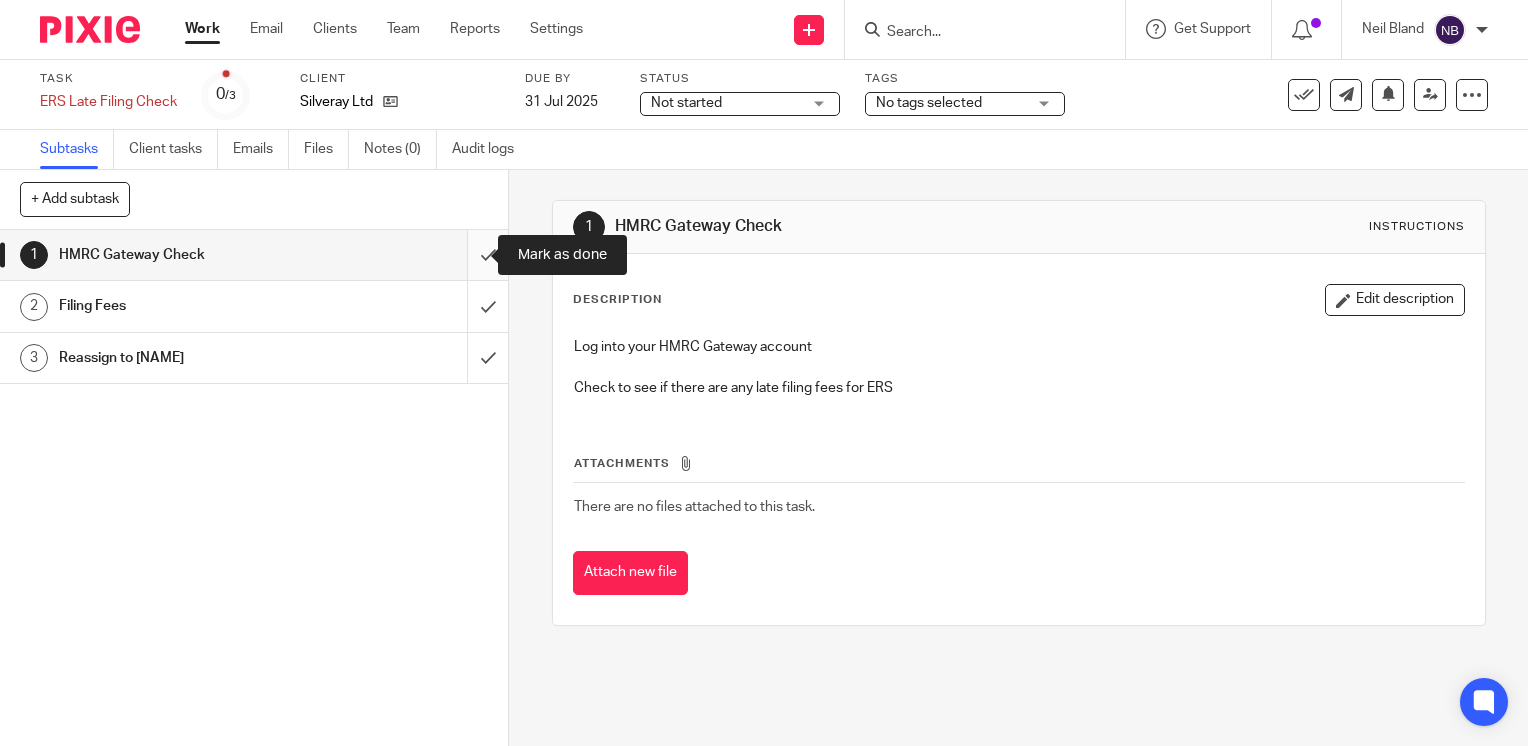 click at bounding box center [254, 255] 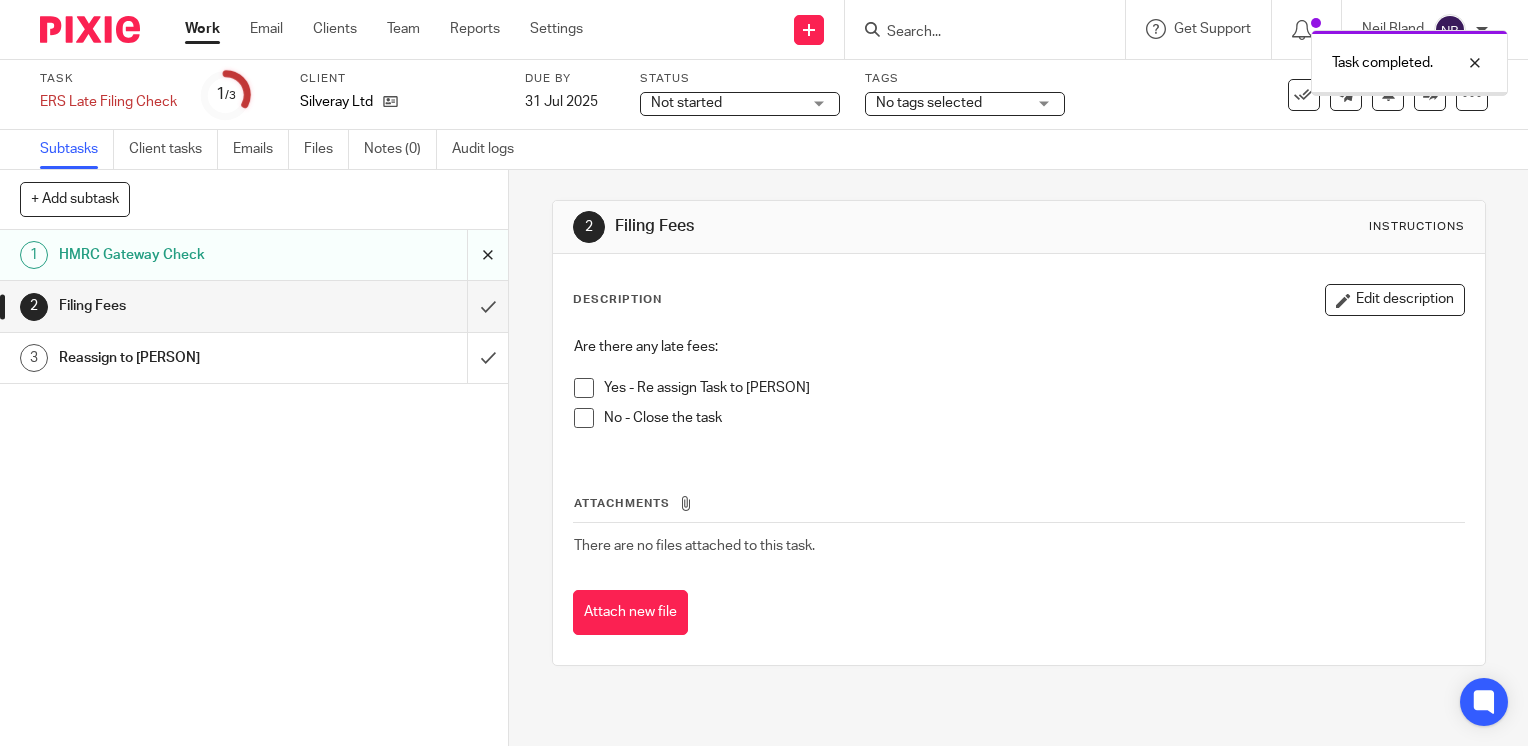 scroll, scrollTop: 0, scrollLeft: 0, axis: both 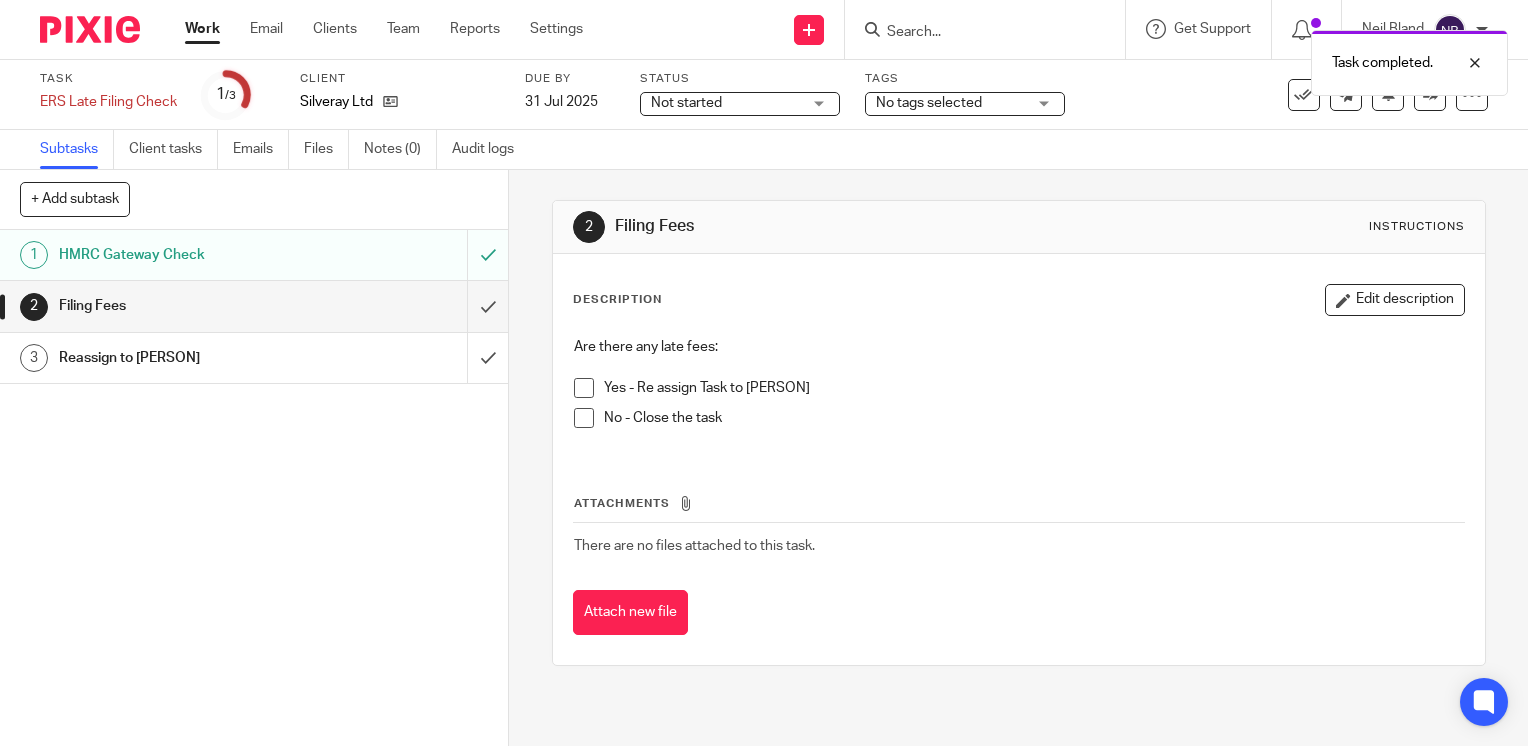 click at bounding box center [584, 418] 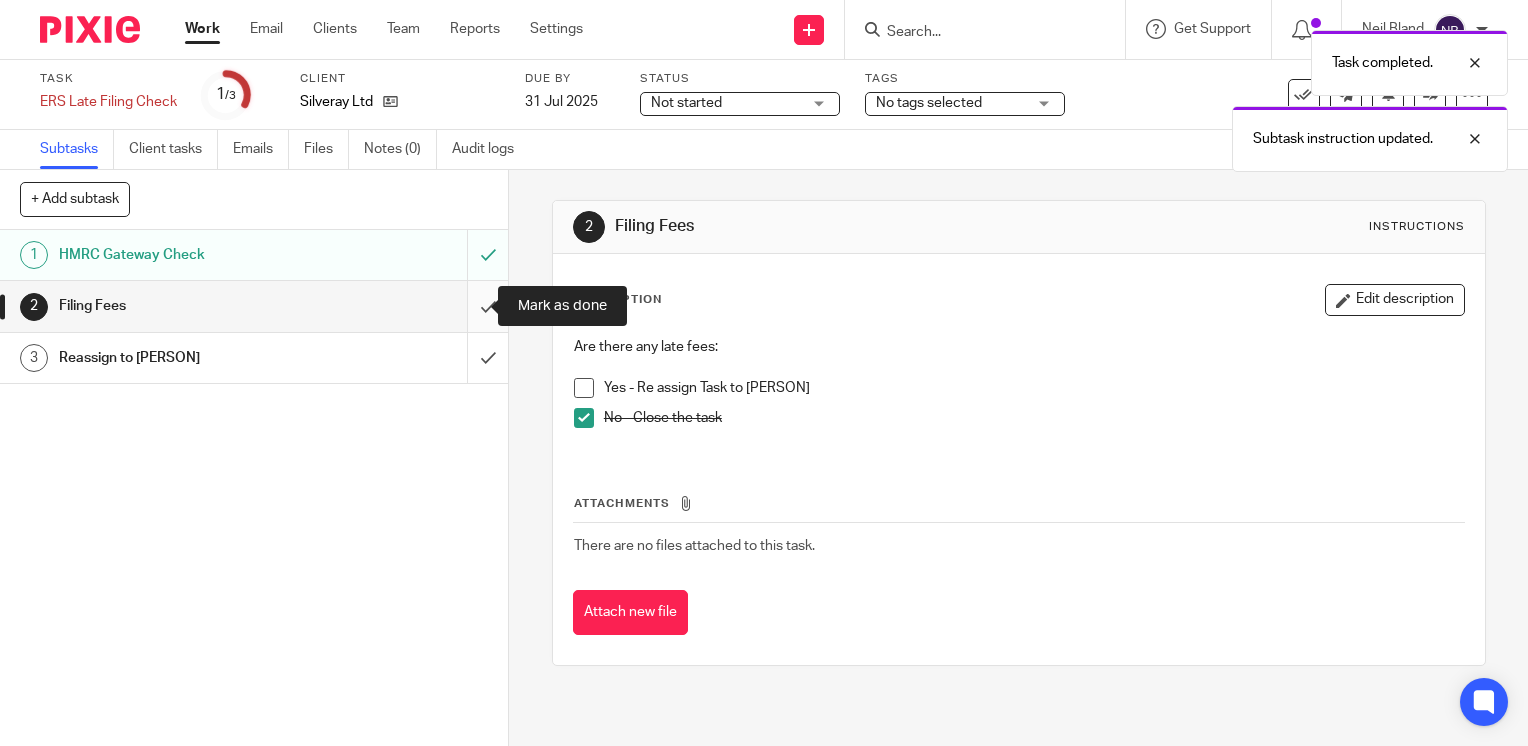 click at bounding box center [254, 306] 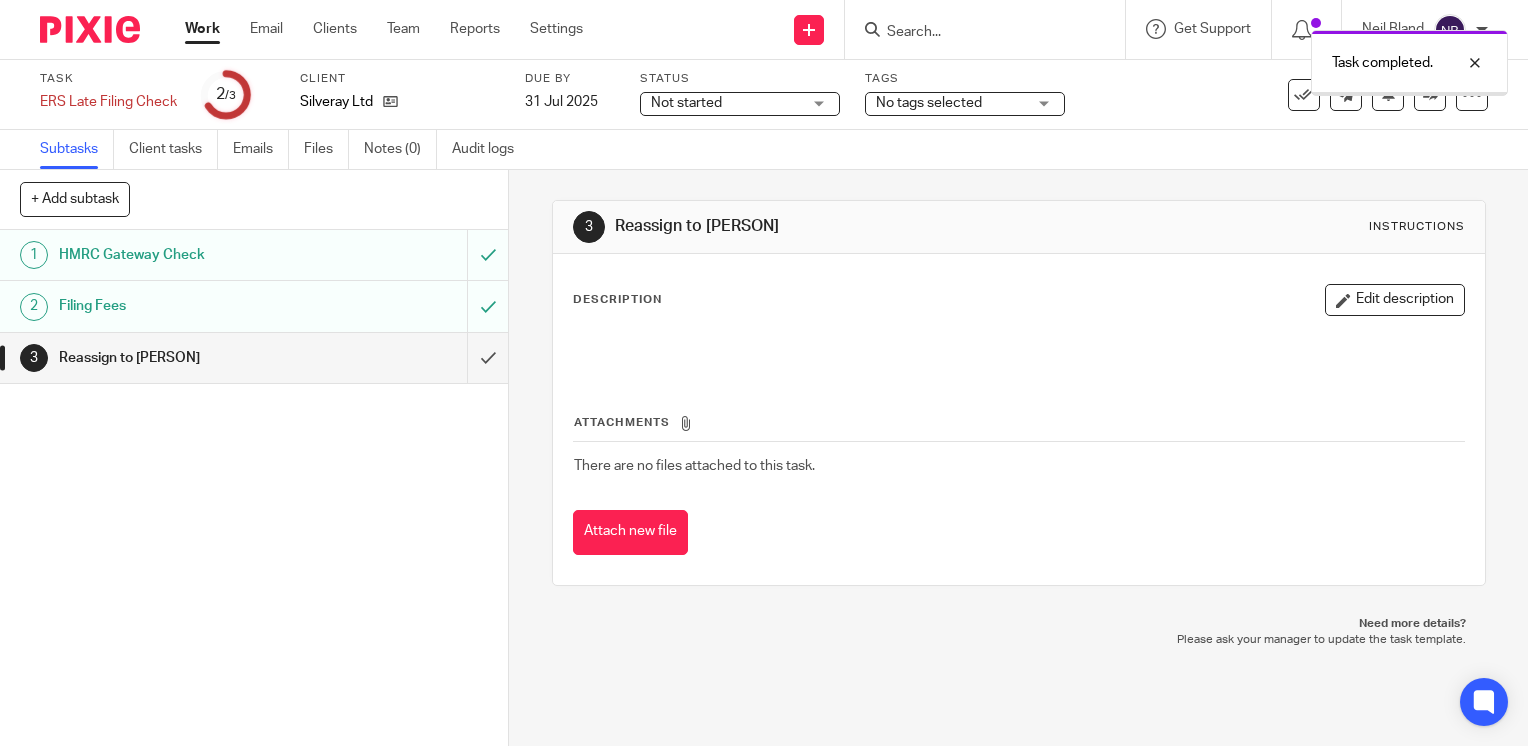 scroll, scrollTop: 0, scrollLeft: 0, axis: both 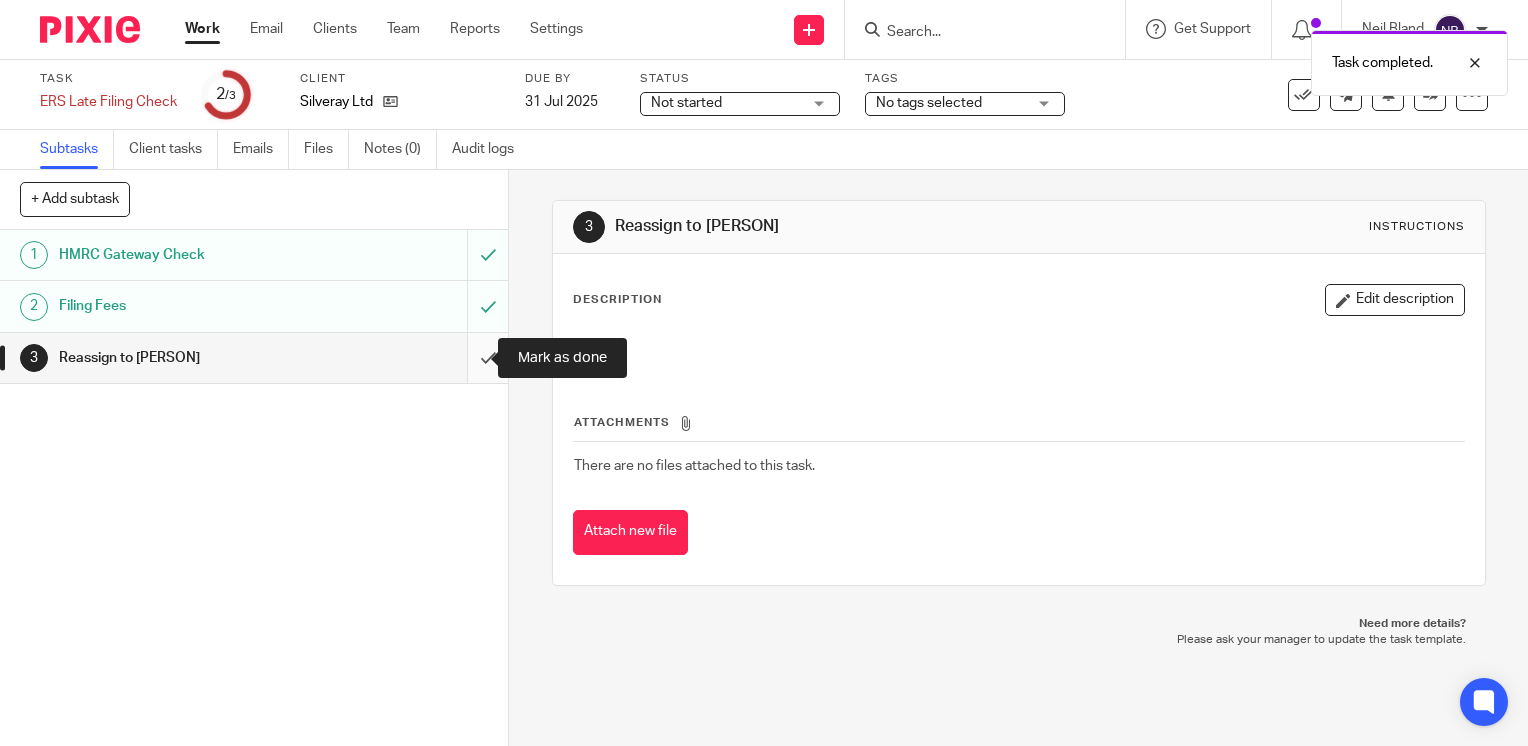 click at bounding box center [254, 358] 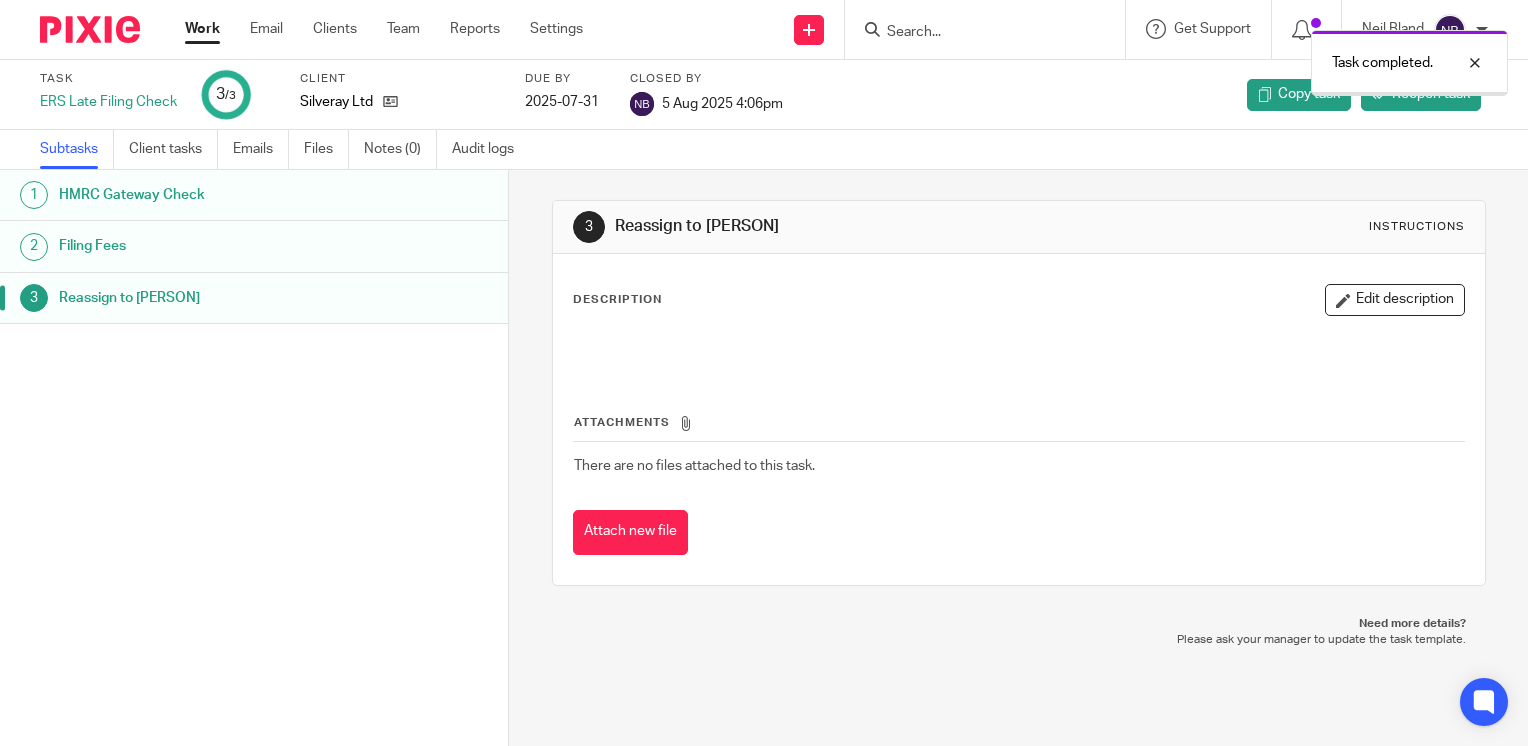scroll, scrollTop: 0, scrollLeft: 0, axis: both 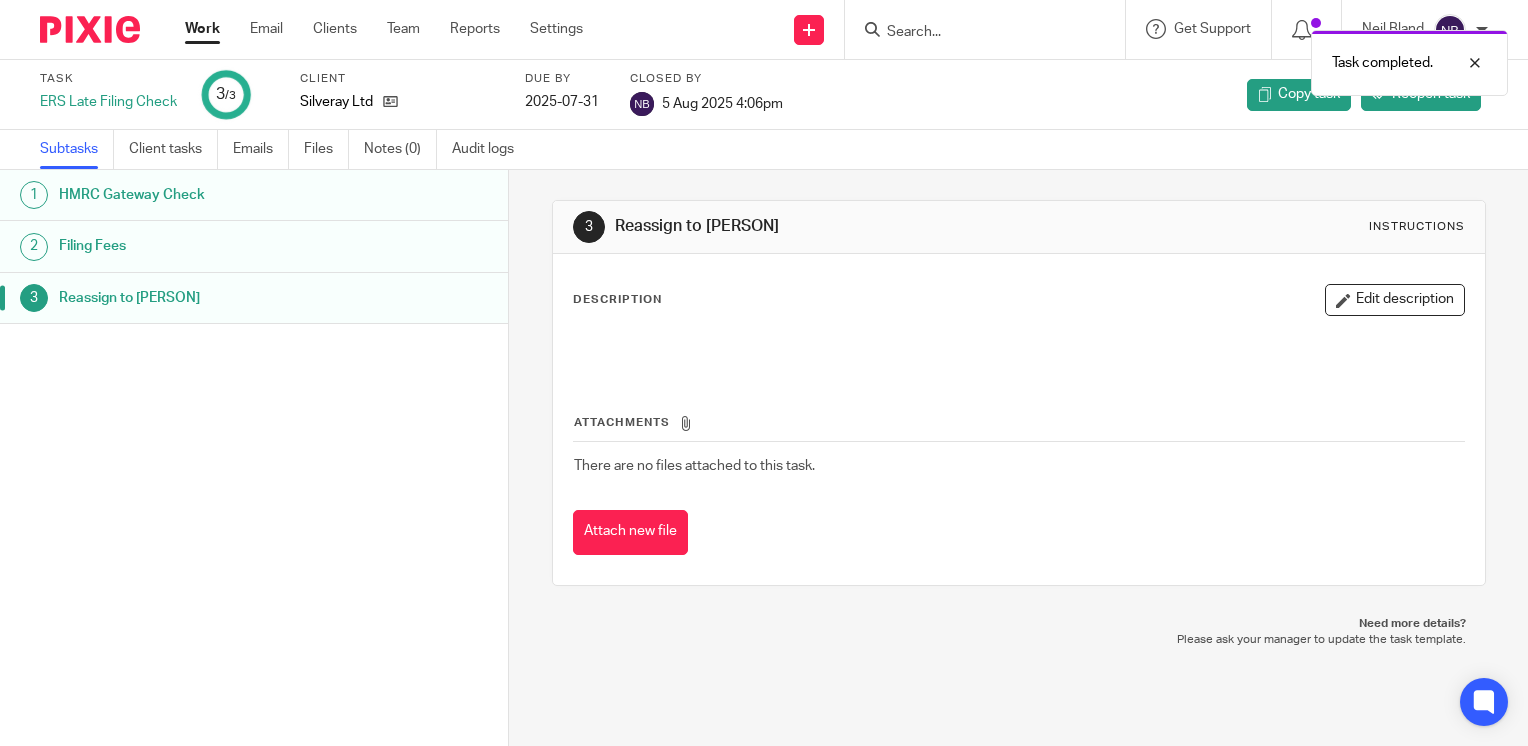 click on "Work" at bounding box center (202, 29) 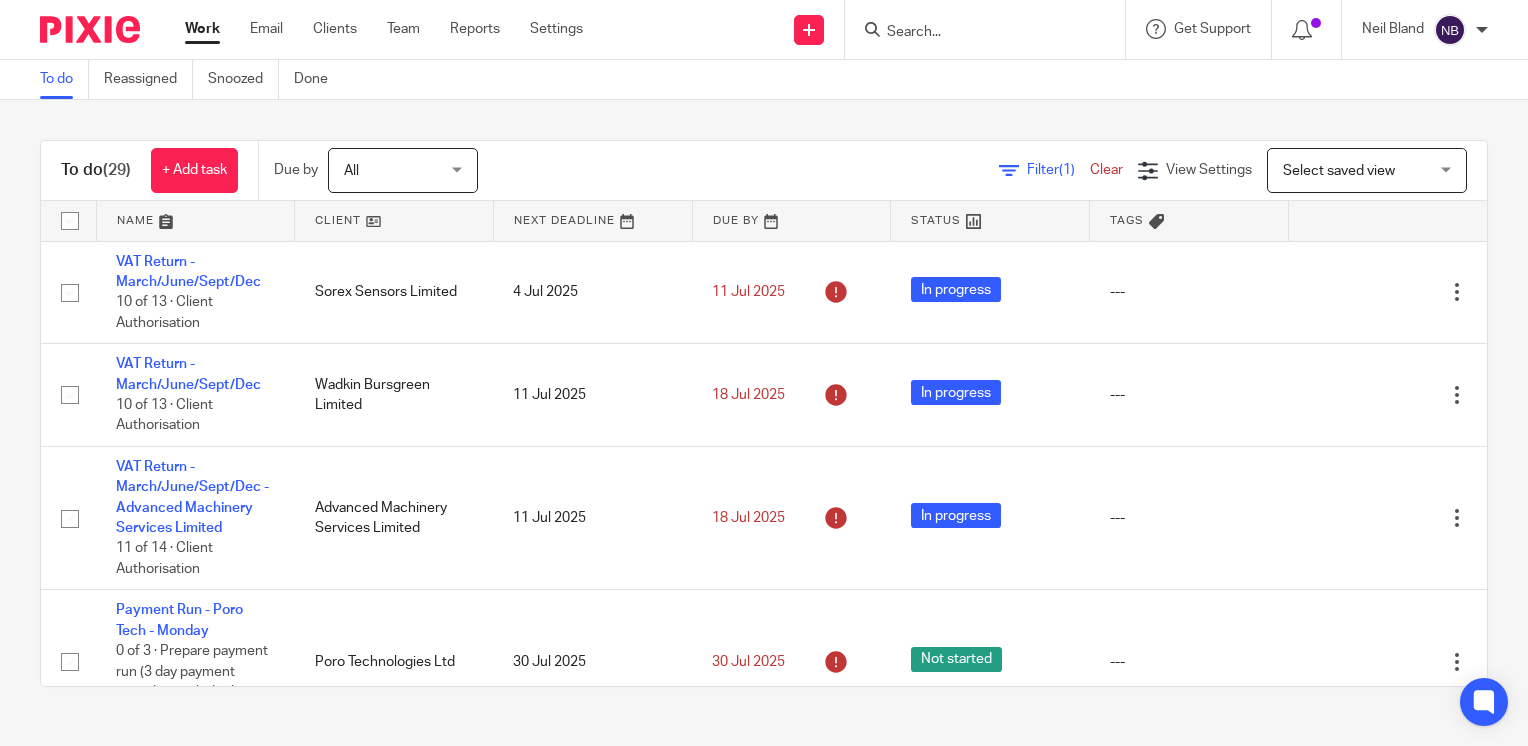 scroll, scrollTop: 0, scrollLeft: 0, axis: both 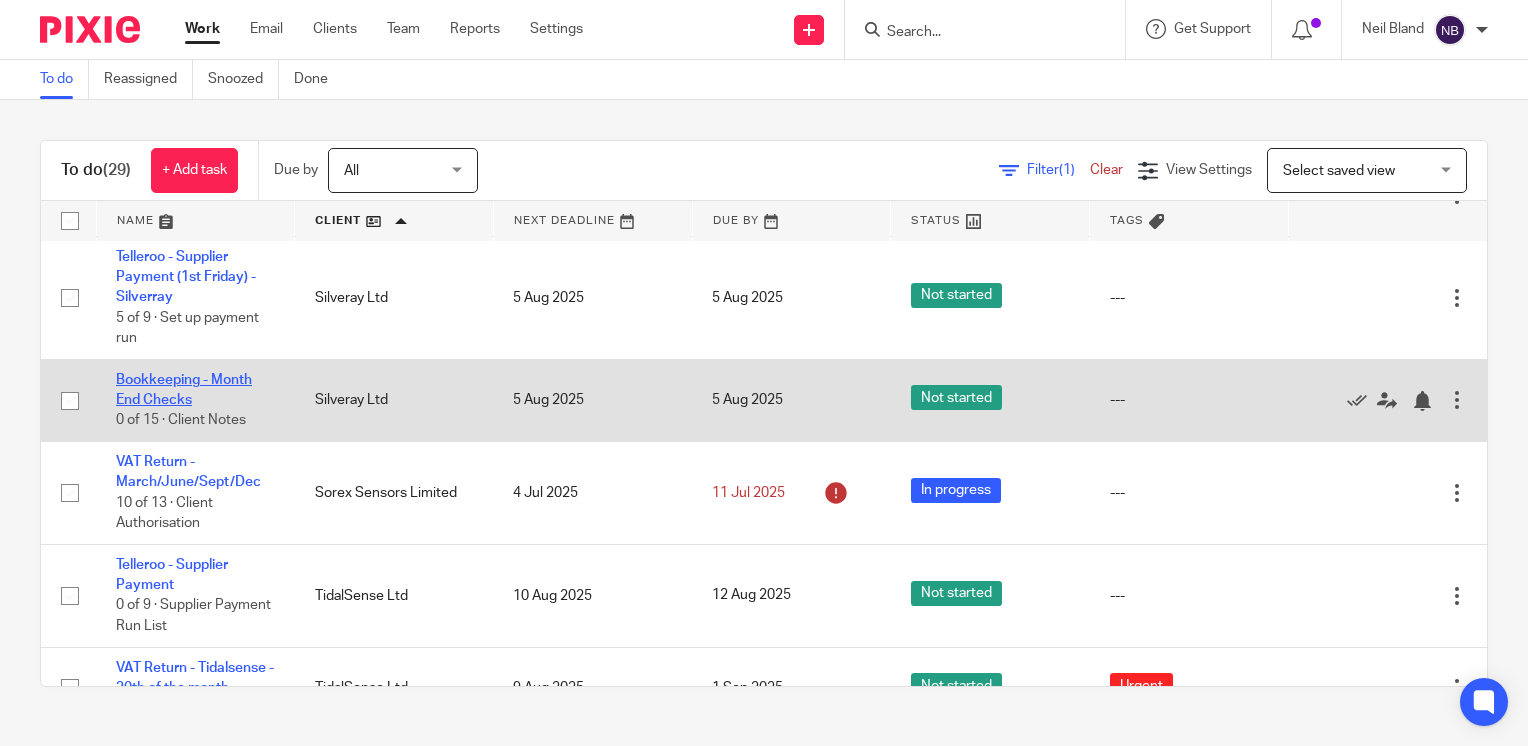 click on "Bookkeeping - Month End Checks" at bounding box center (184, 390) 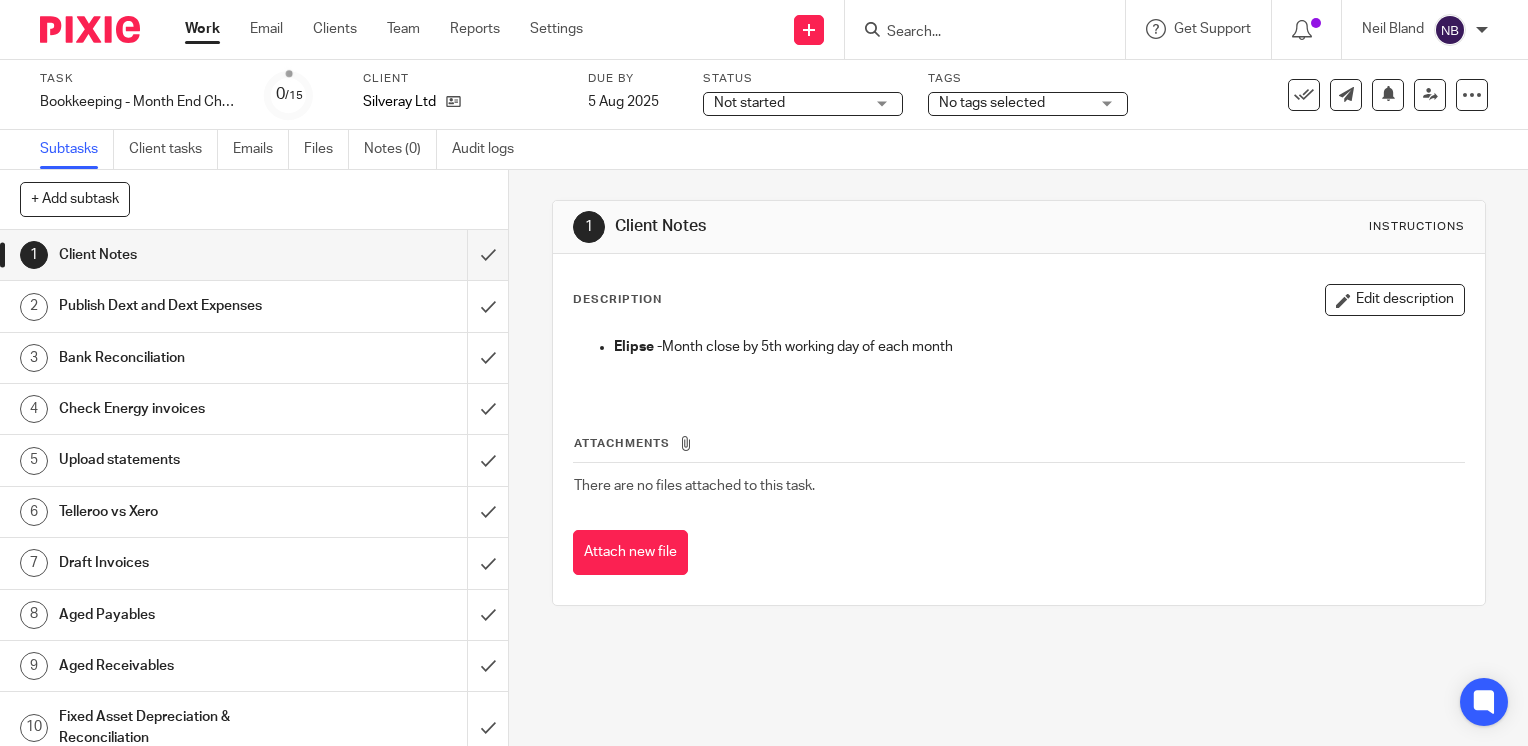 scroll, scrollTop: 0, scrollLeft: 0, axis: both 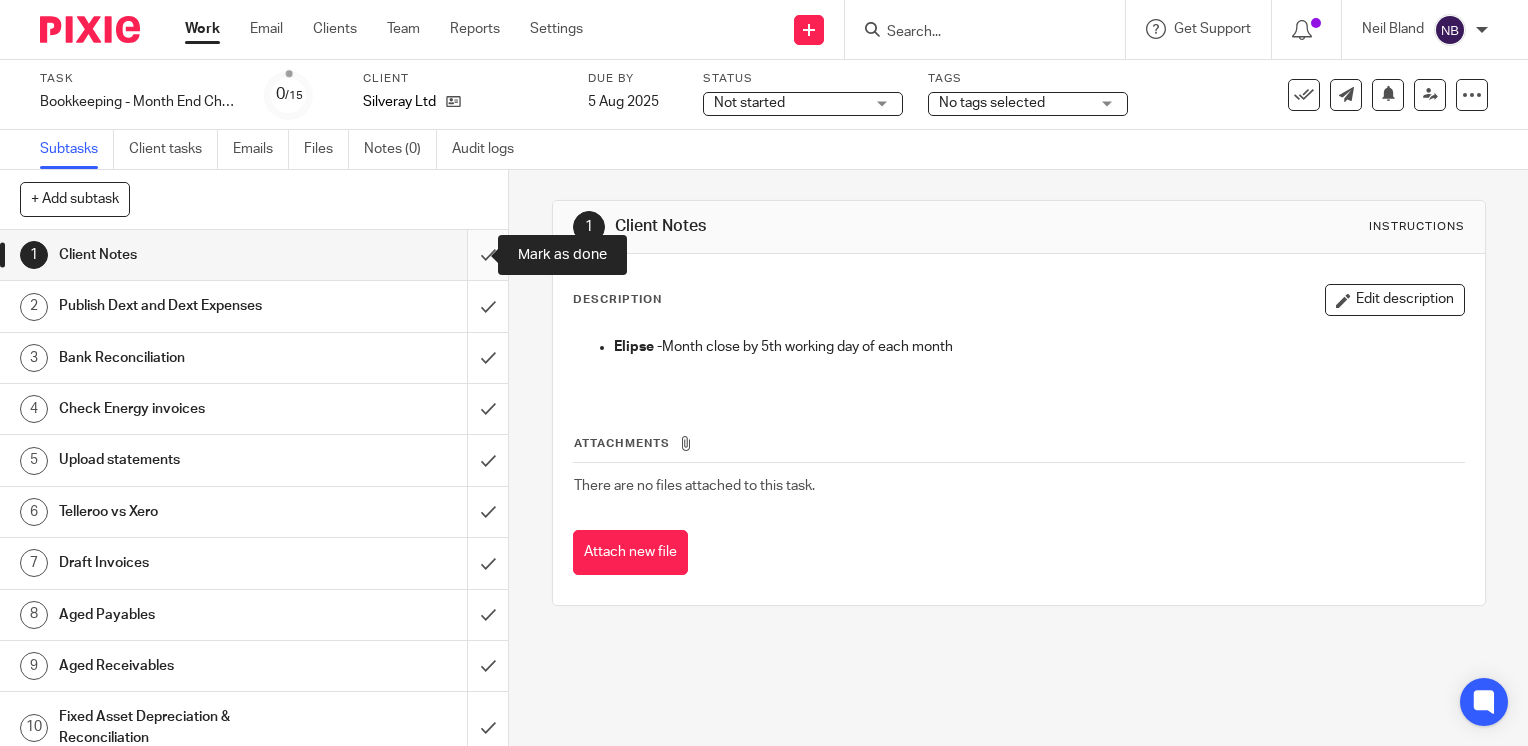 click at bounding box center (254, 255) 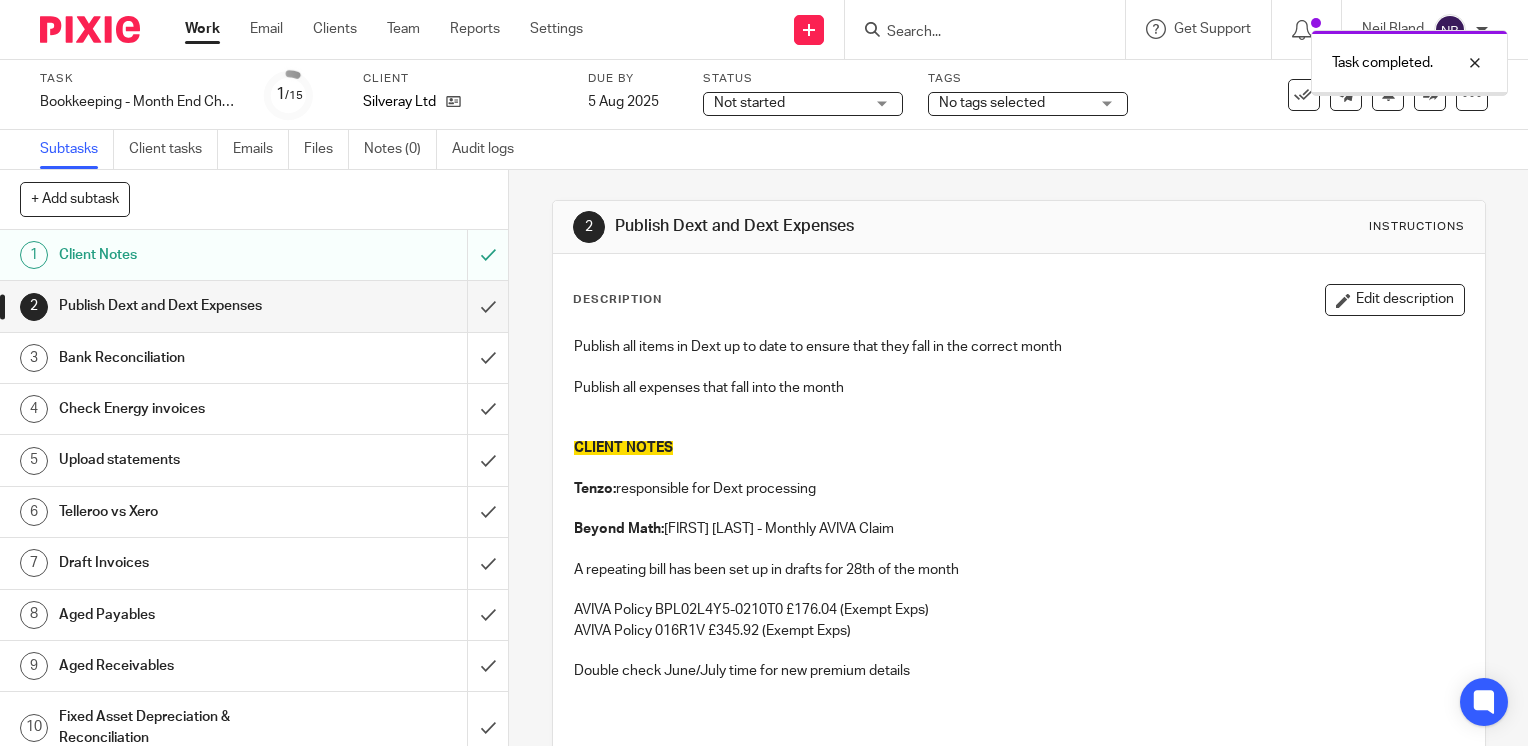 scroll, scrollTop: 0, scrollLeft: 0, axis: both 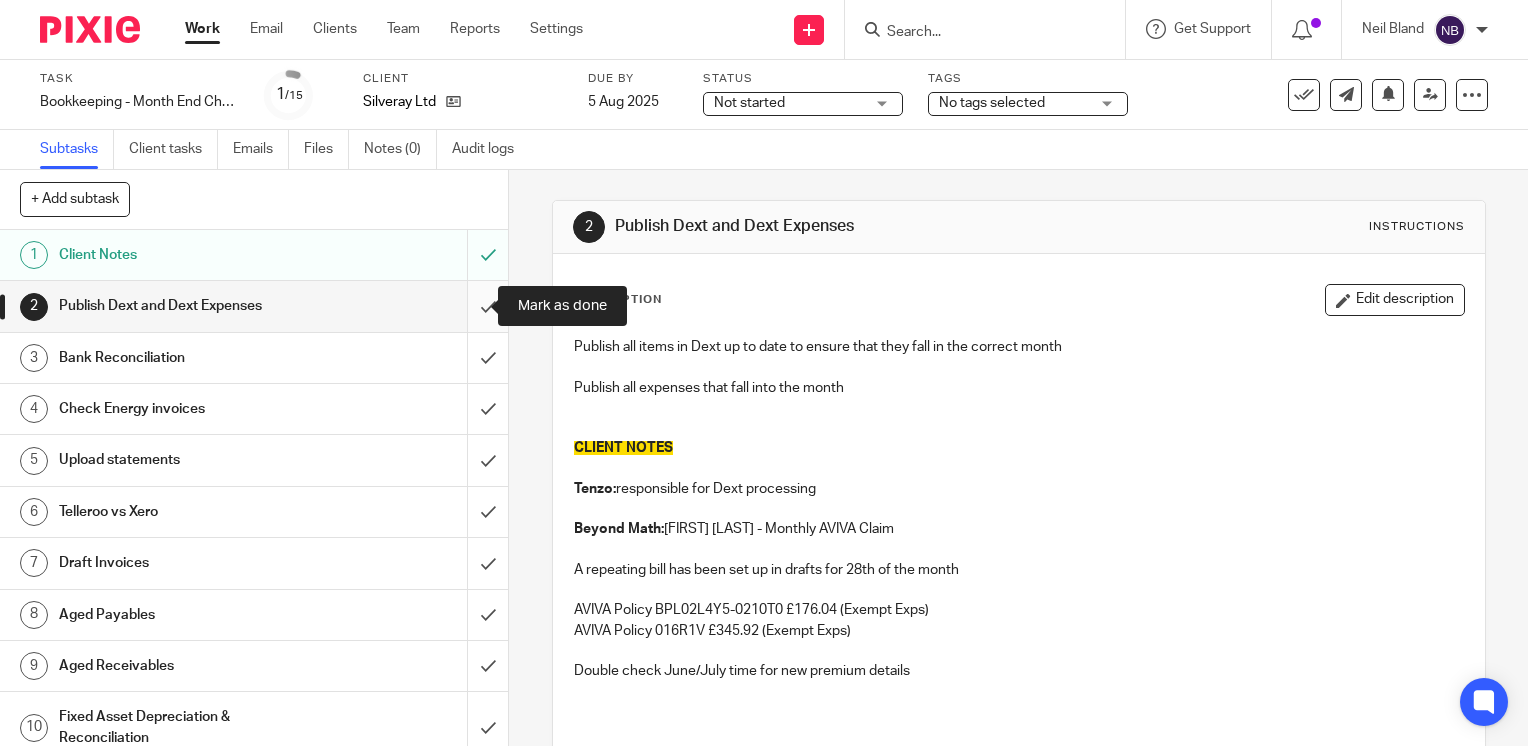 click at bounding box center (254, 306) 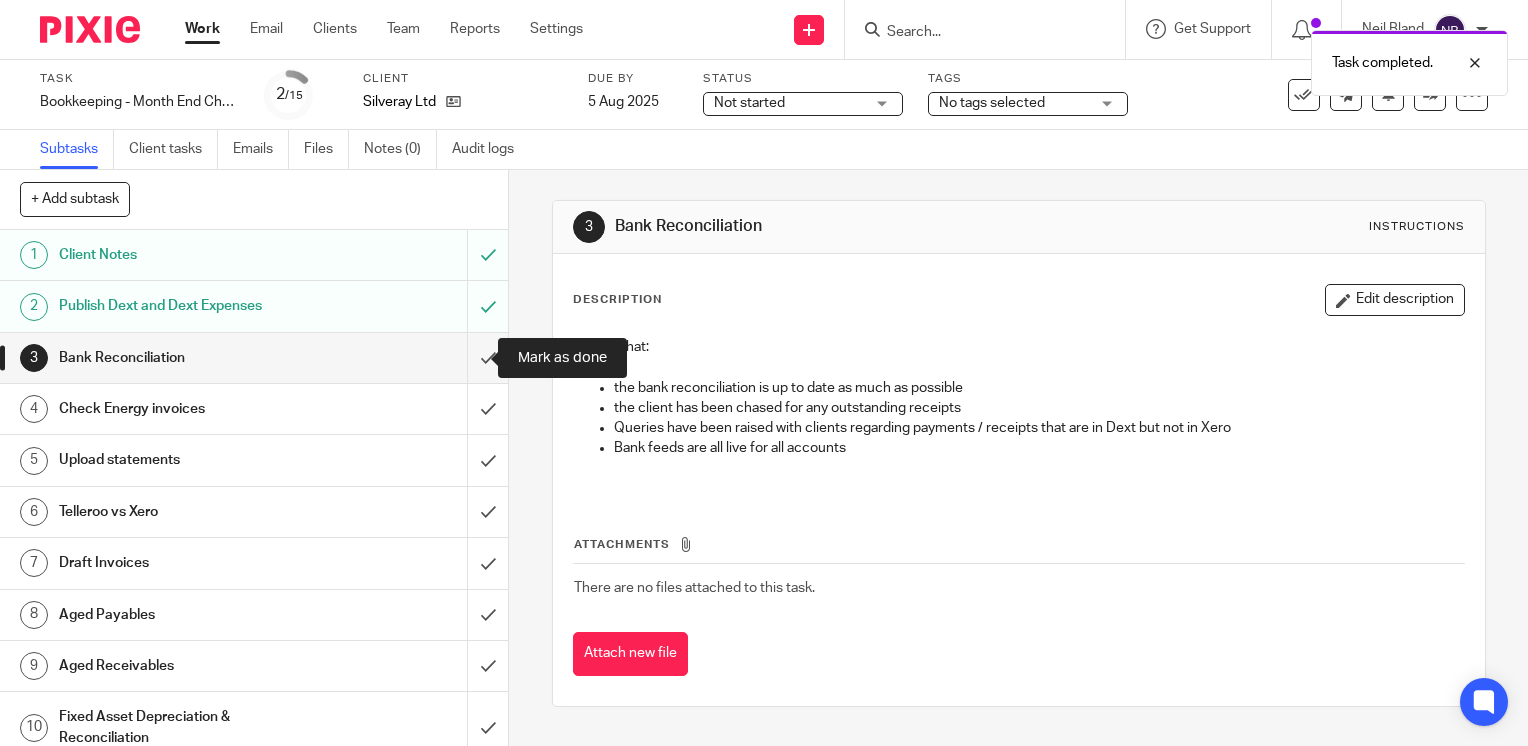 scroll, scrollTop: 0, scrollLeft: 0, axis: both 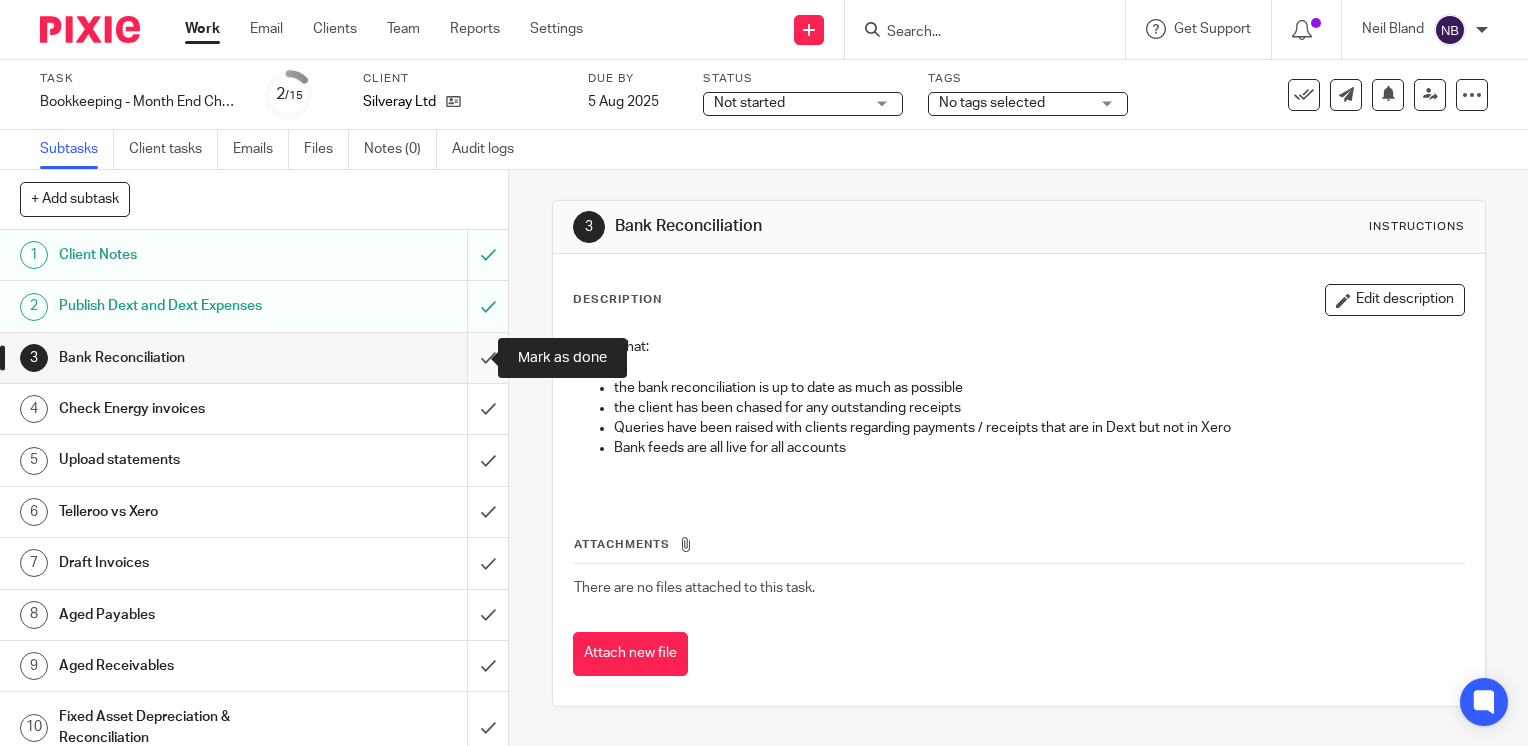 click at bounding box center [254, 358] 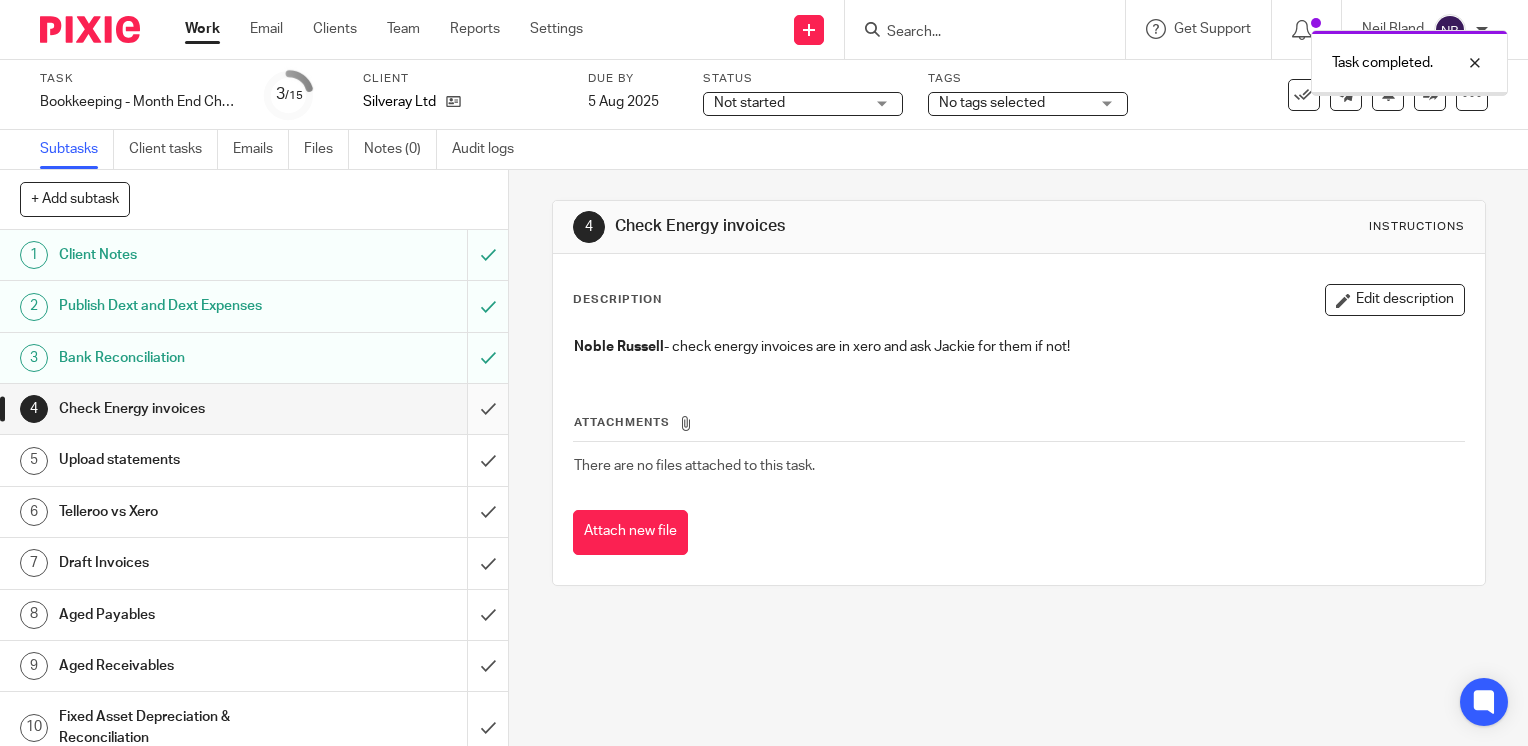 scroll, scrollTop: 0, scrollLeft: 0, axis: both 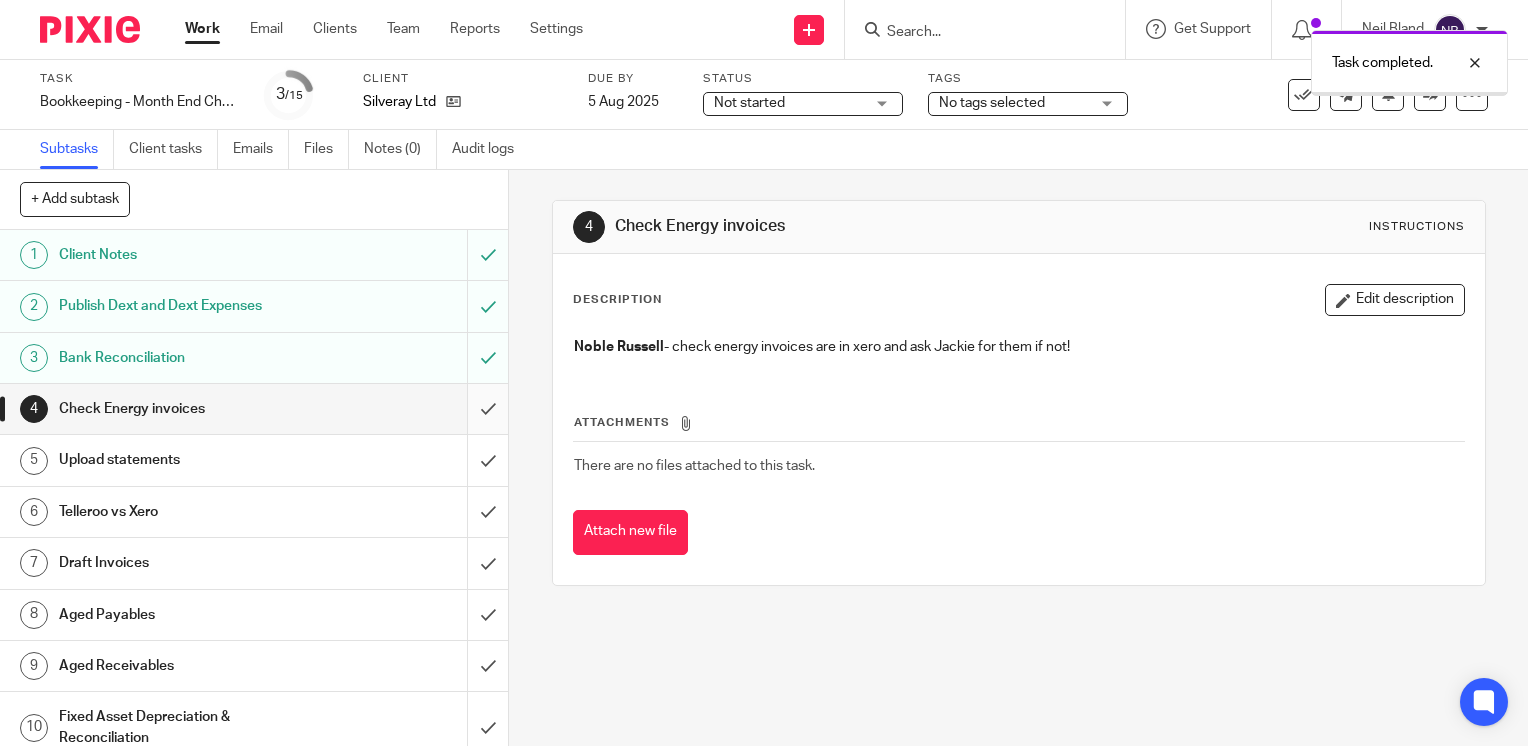 click at bounding box center (254, 409) 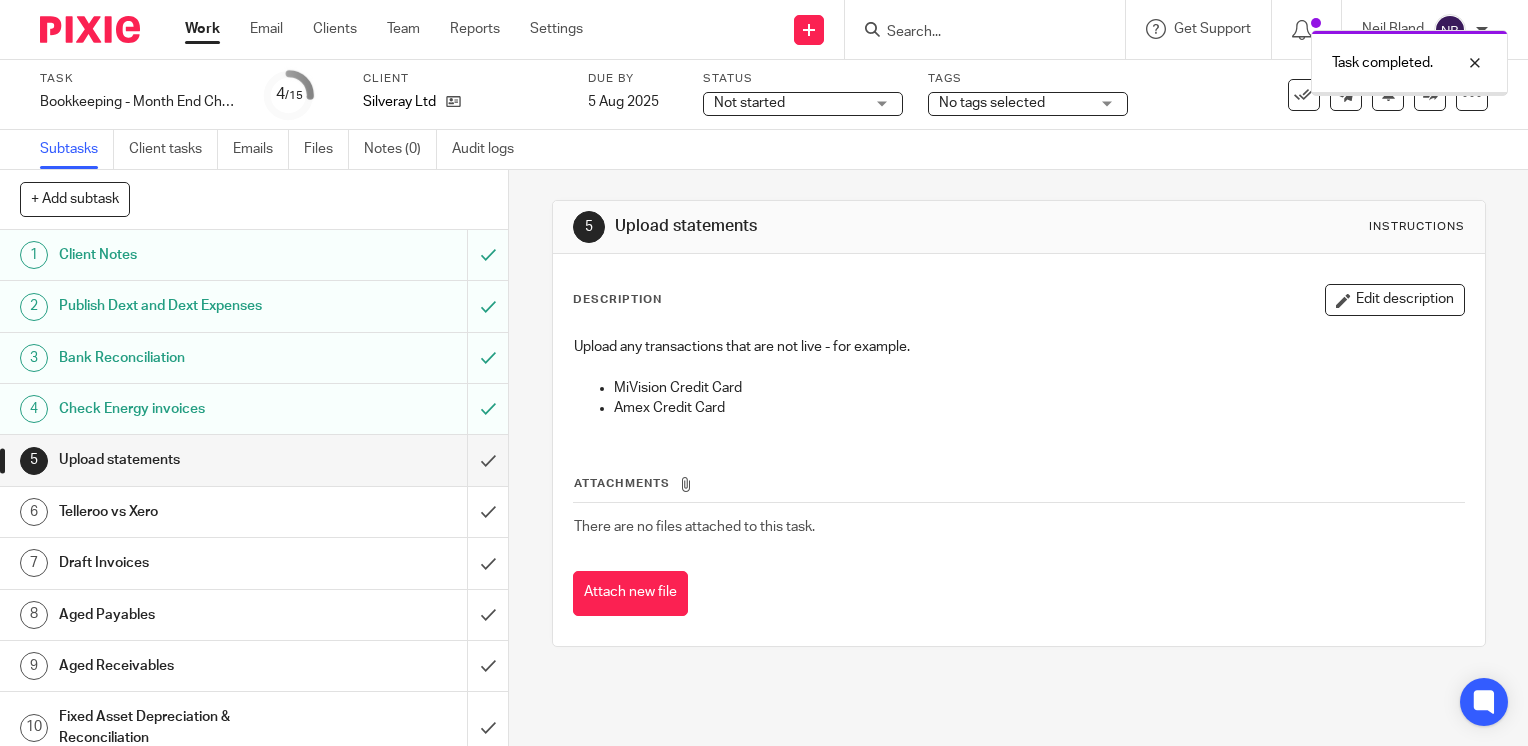 scroll, scrollTop: 0, scrollLeft: 0, axis: both 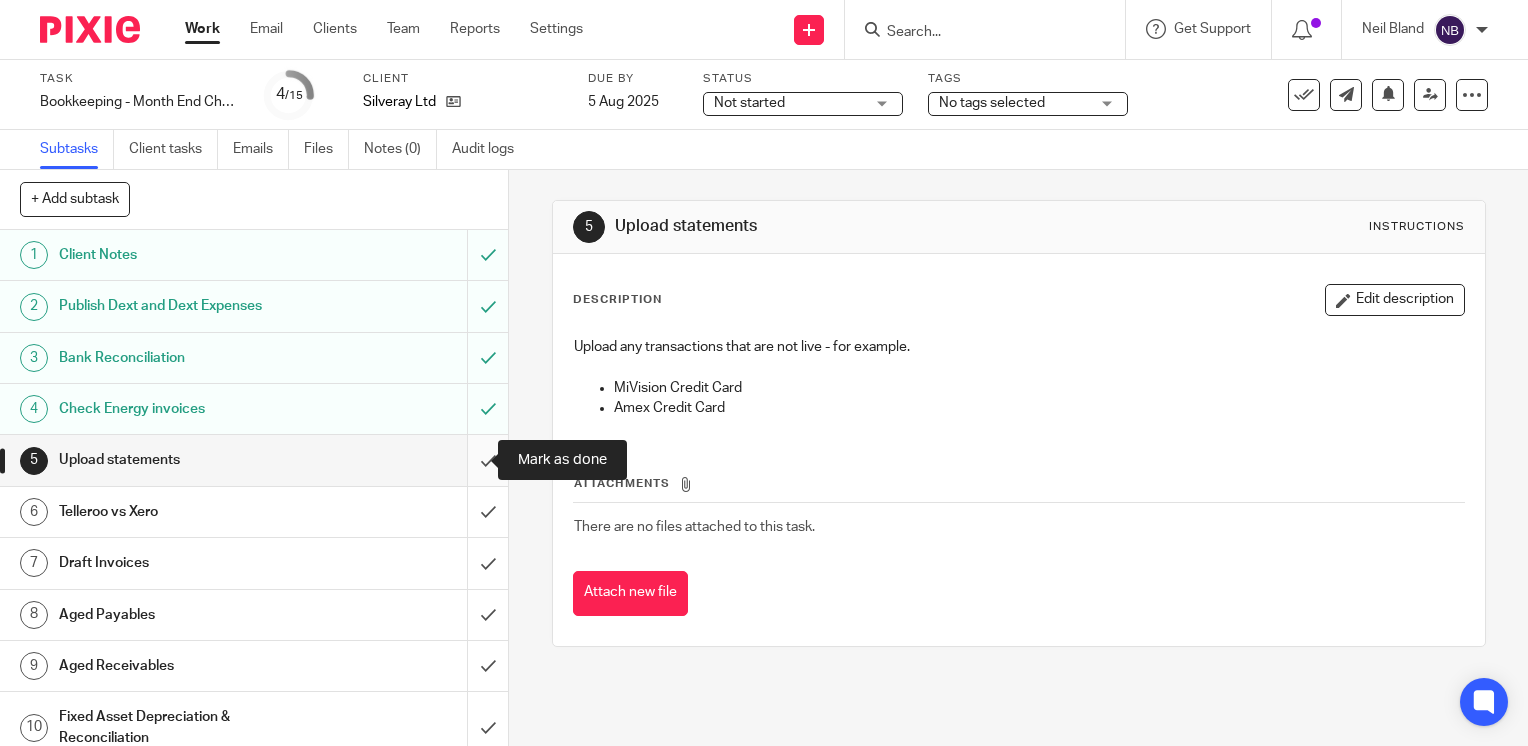 click at bounding box center [254, 460] 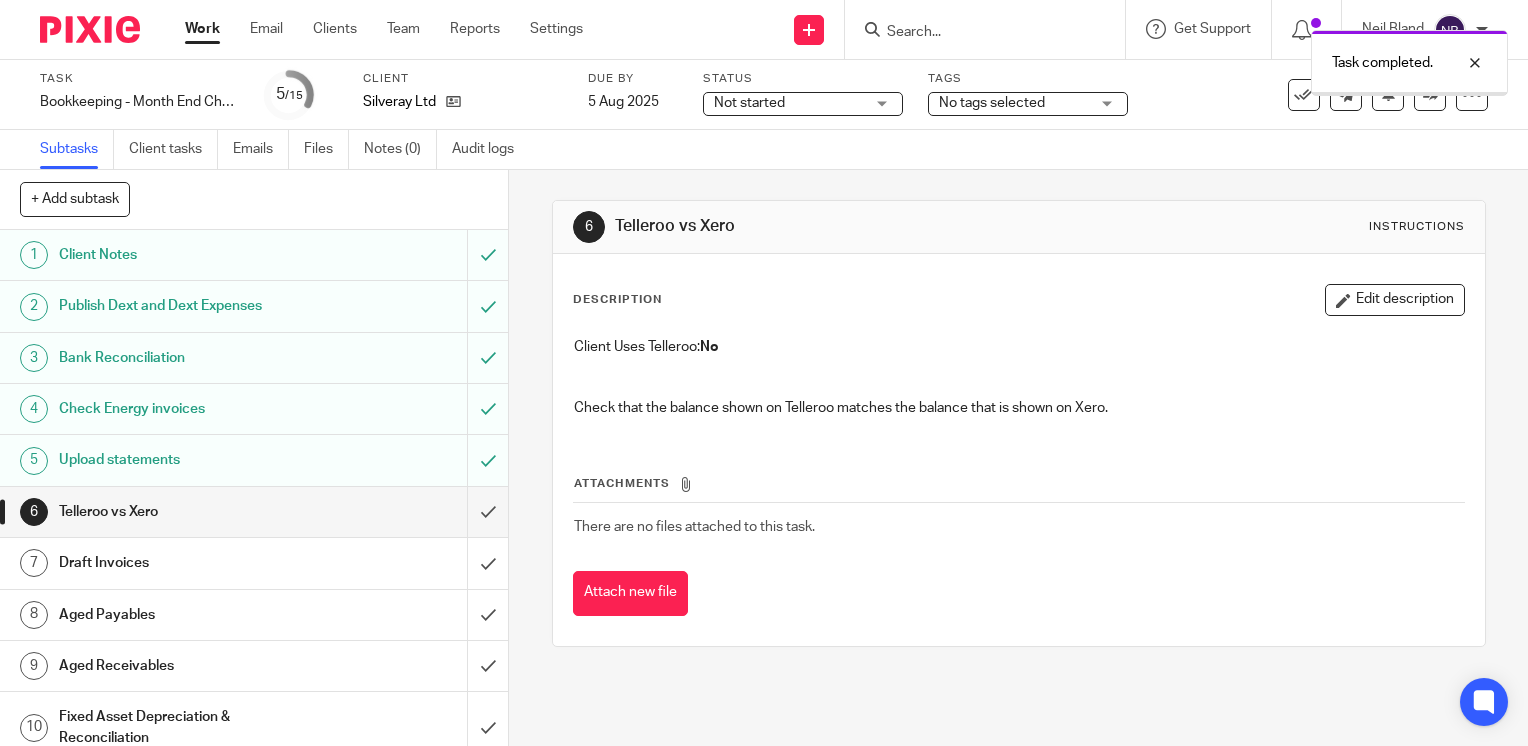 scroll, scrollTop: 0, scrollLeft: 0, axis: both 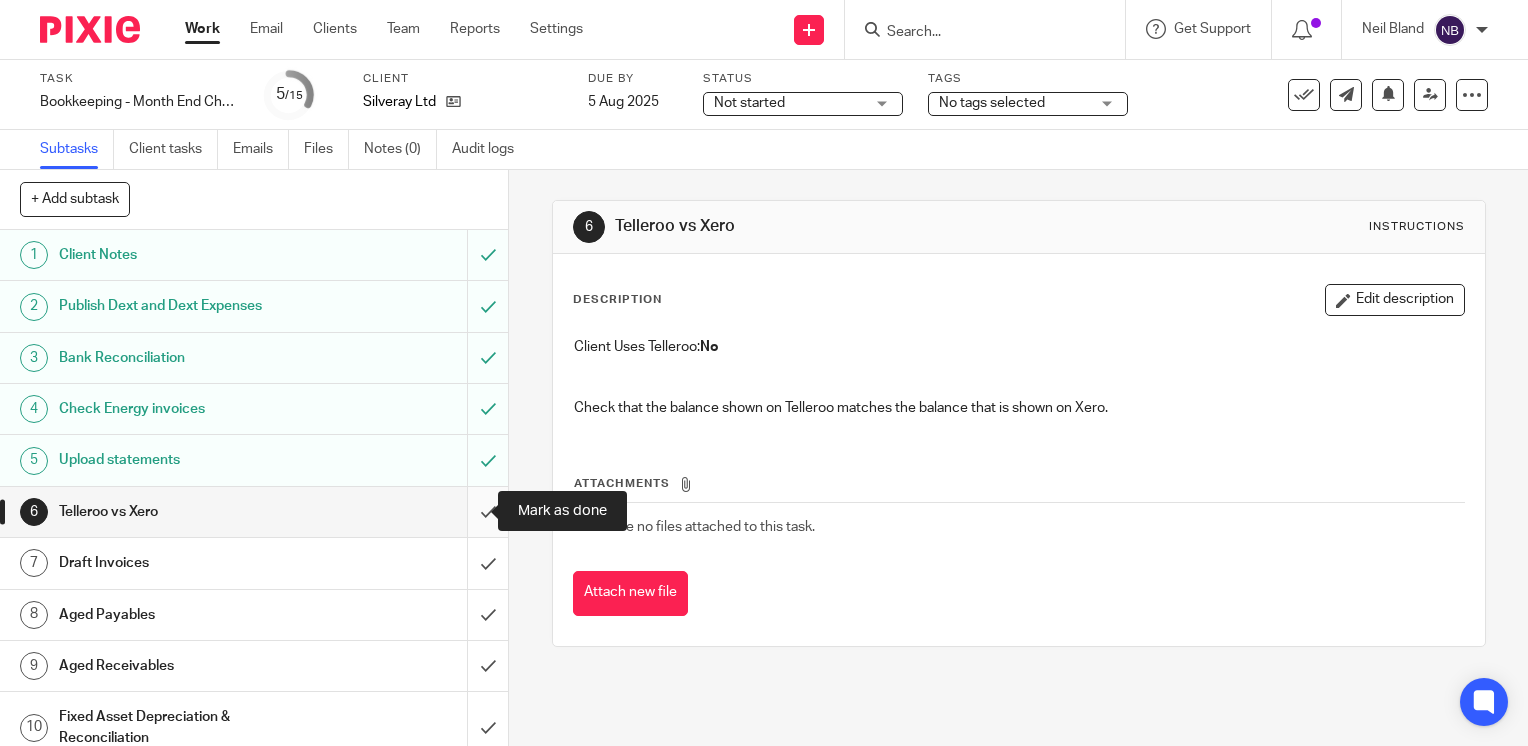 click at bounding box center (254, 512) 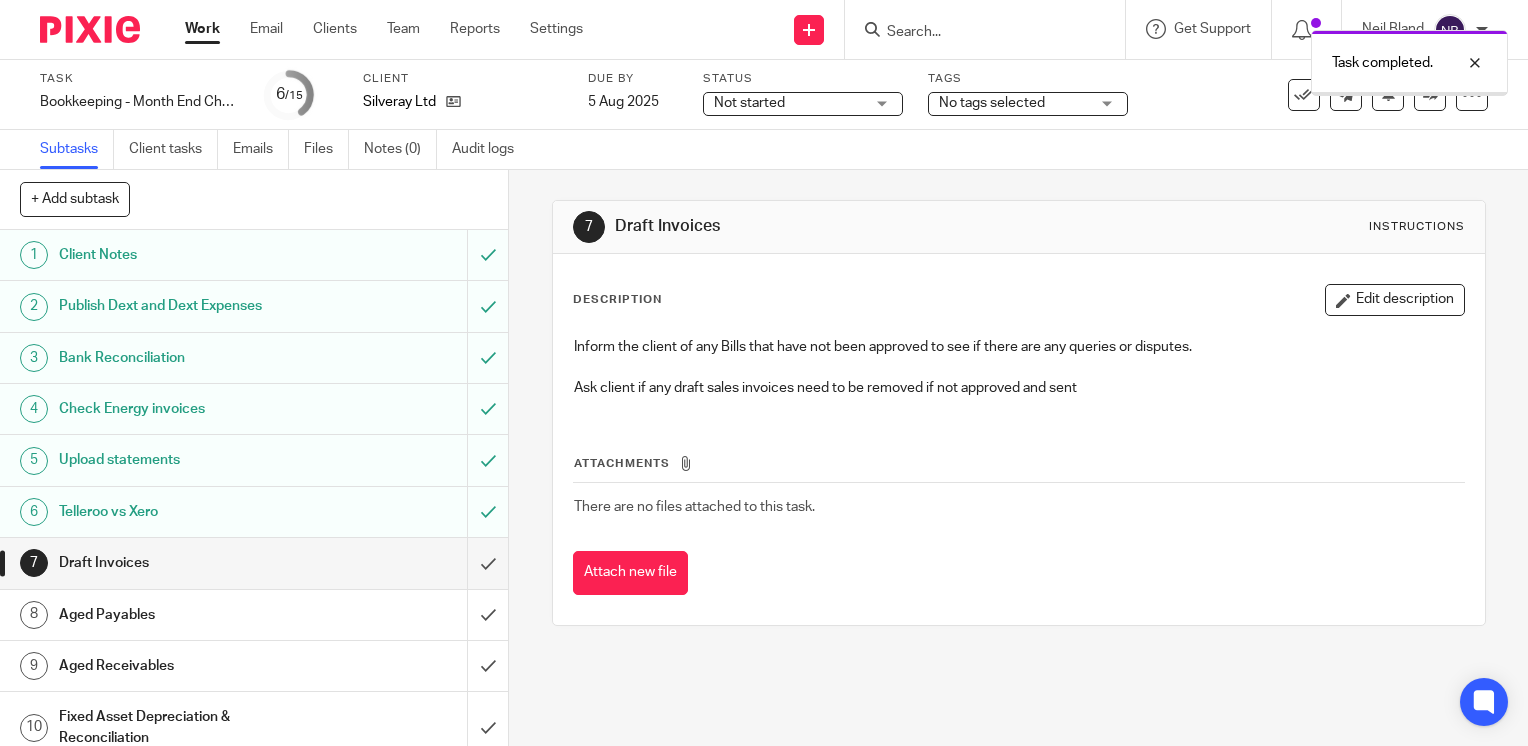 scroll, scrollTop: 0, scrollLeft: 0, axis: both 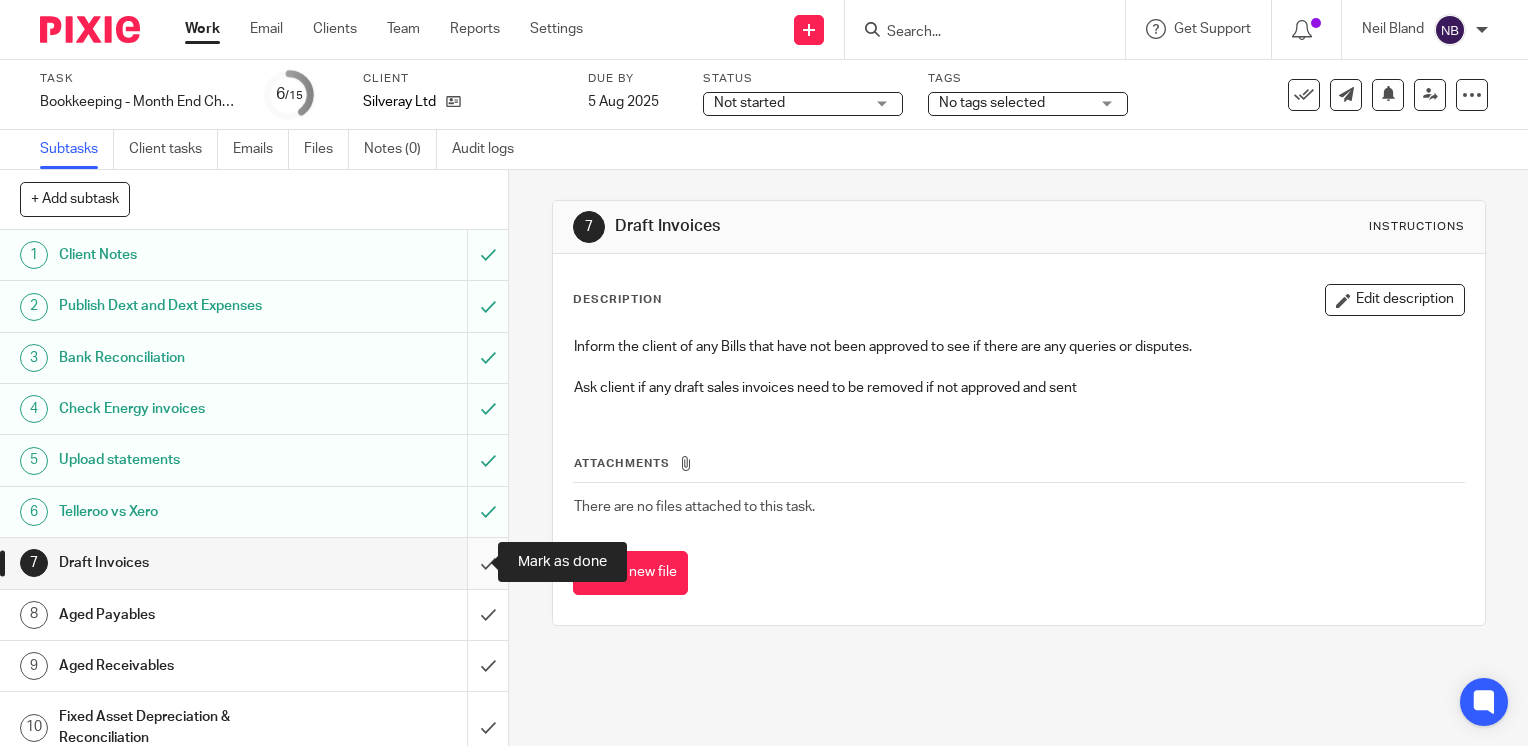 click at bounding box center (254, 563) 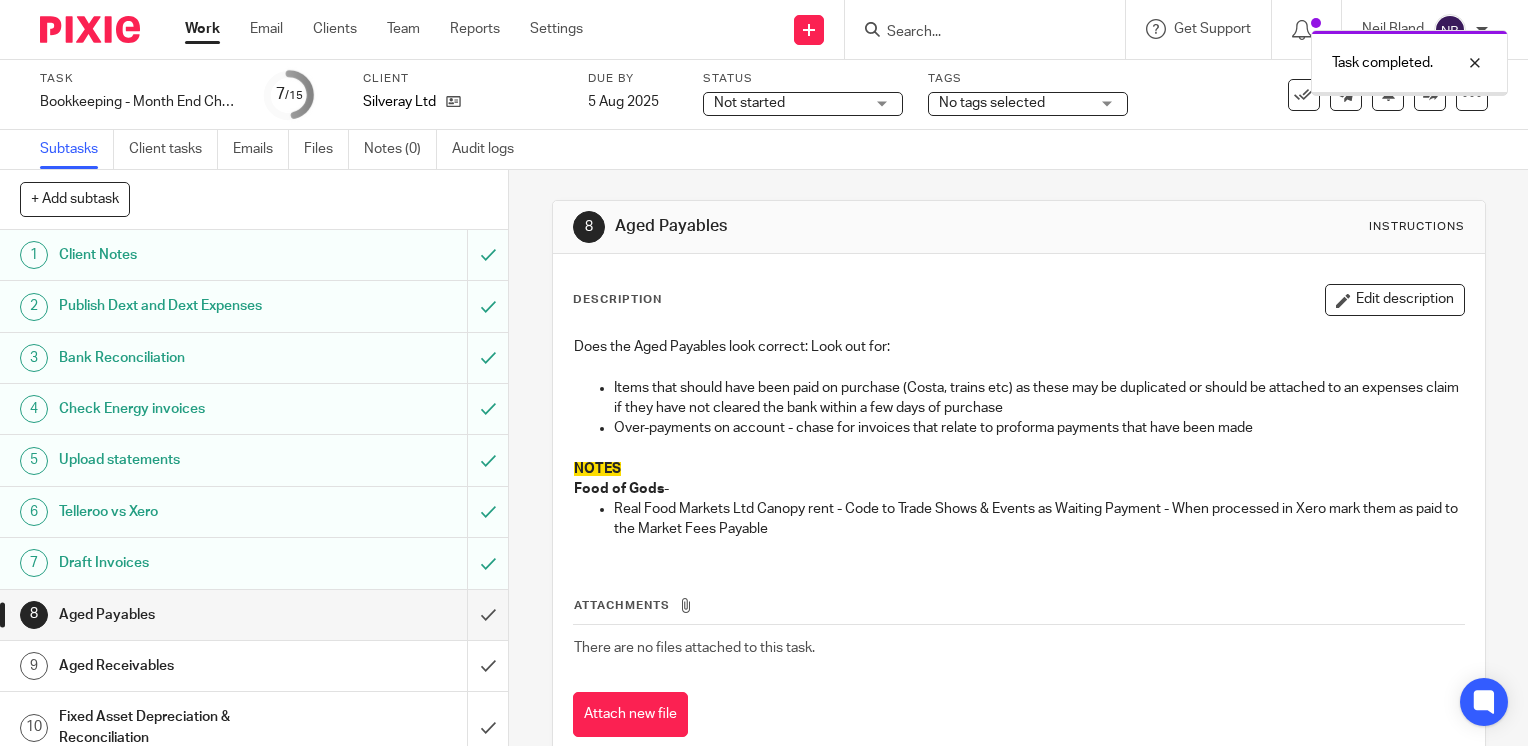 scroll, scrollTop: 0, scrollLeft: 0, axis: both 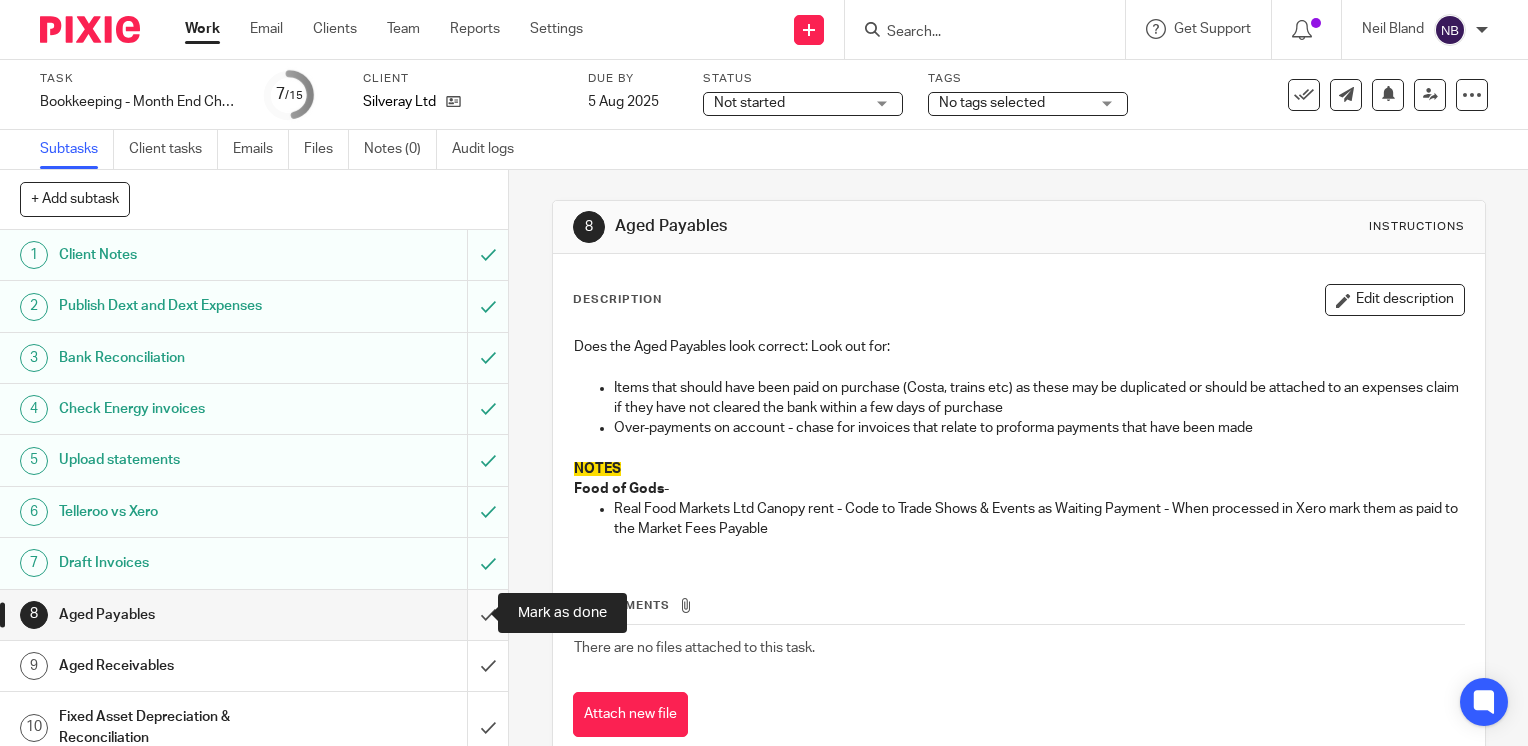 click at bounding box center [254, 615] 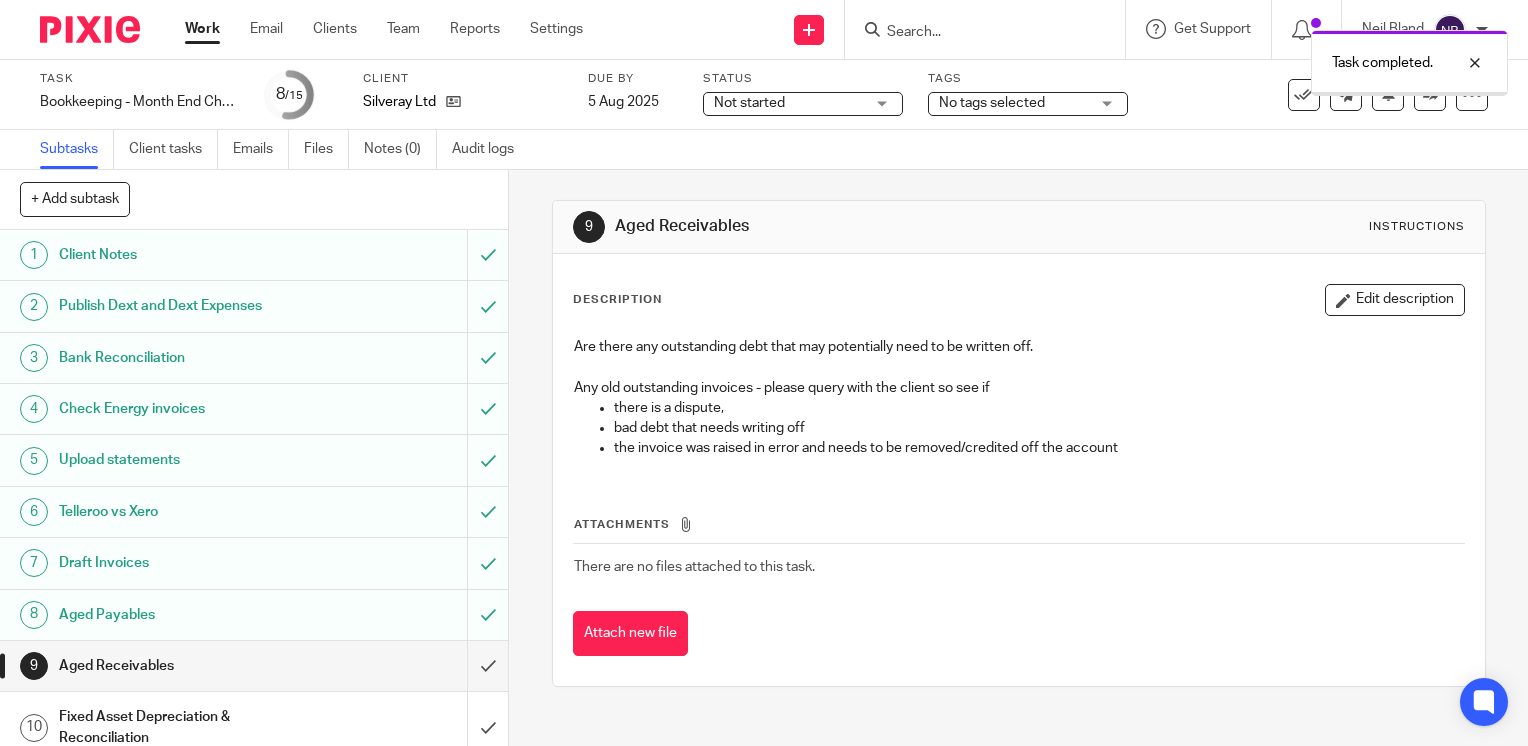 scroll, scrollTop: 0, scrollLeft: 0, axis: both 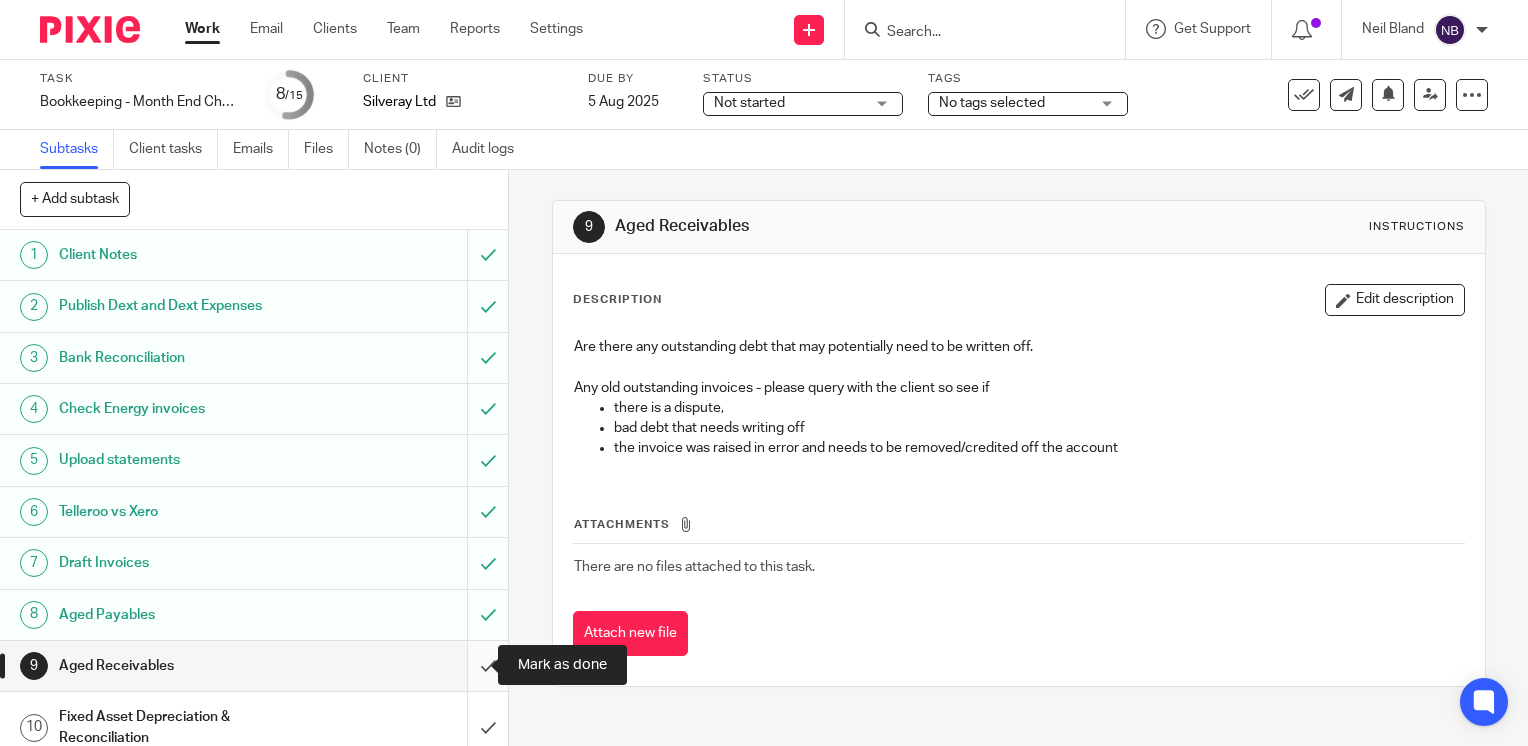 click at bounding box center [254, 666] 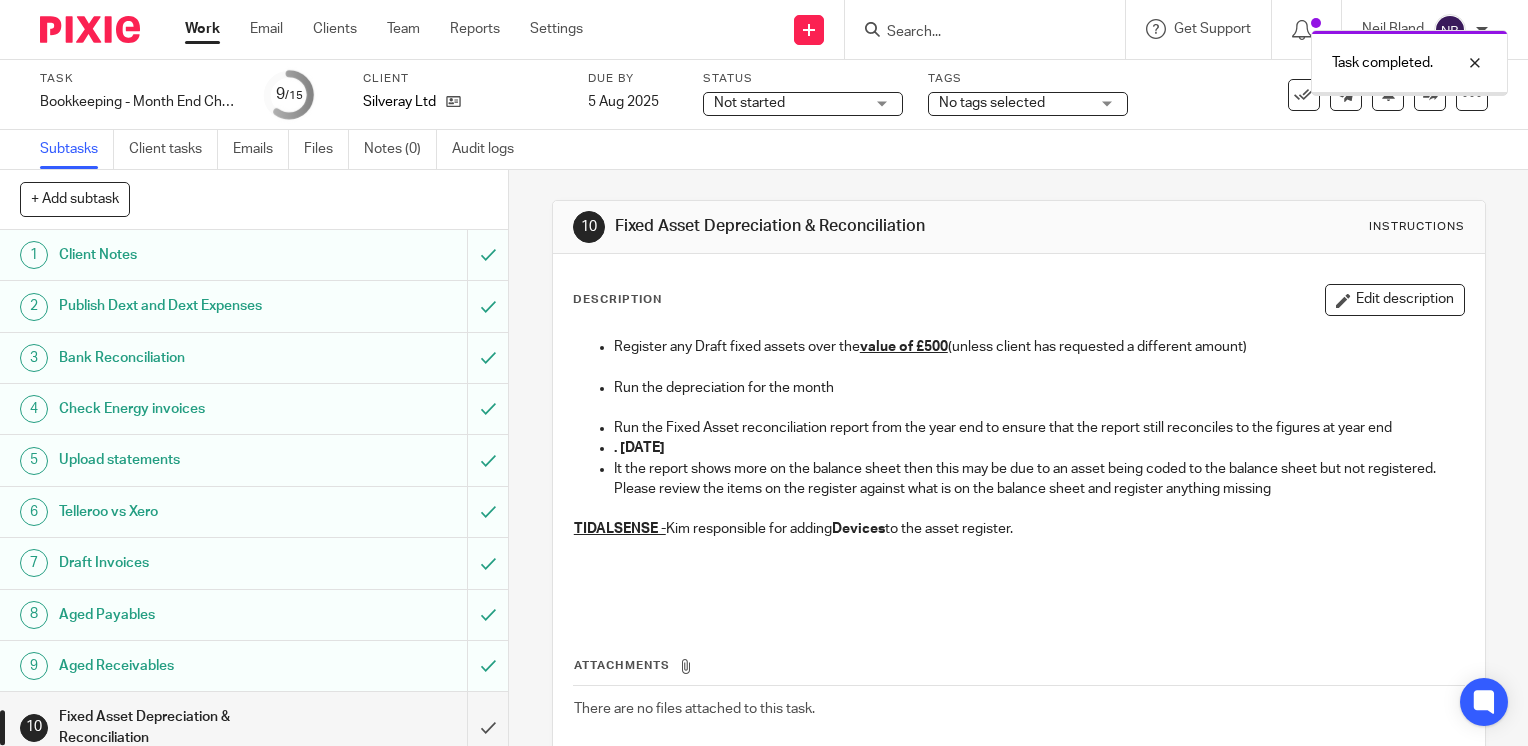 scroll, scrollTop: 0, scrollLeft: 0, axis: both 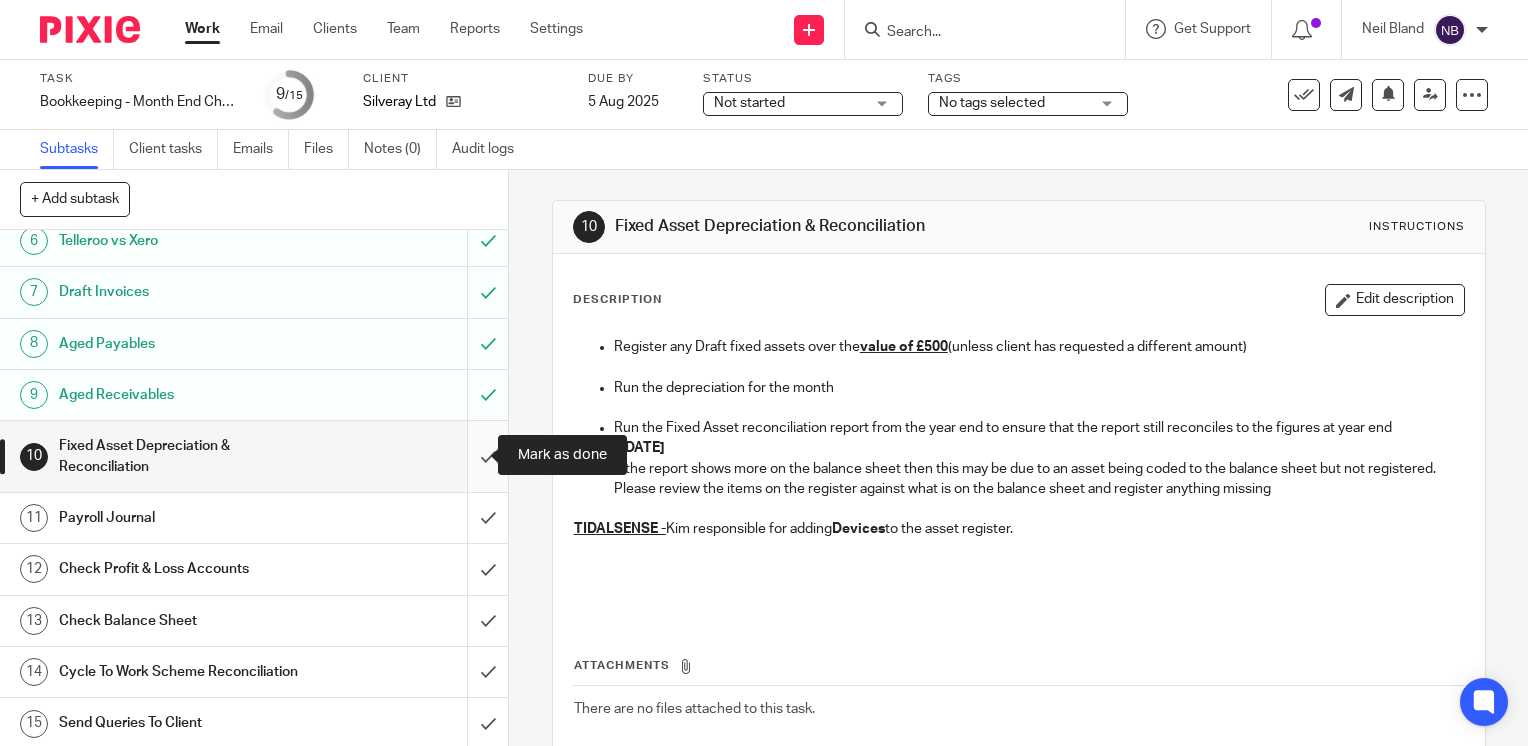click at bounding box center (254, 456) 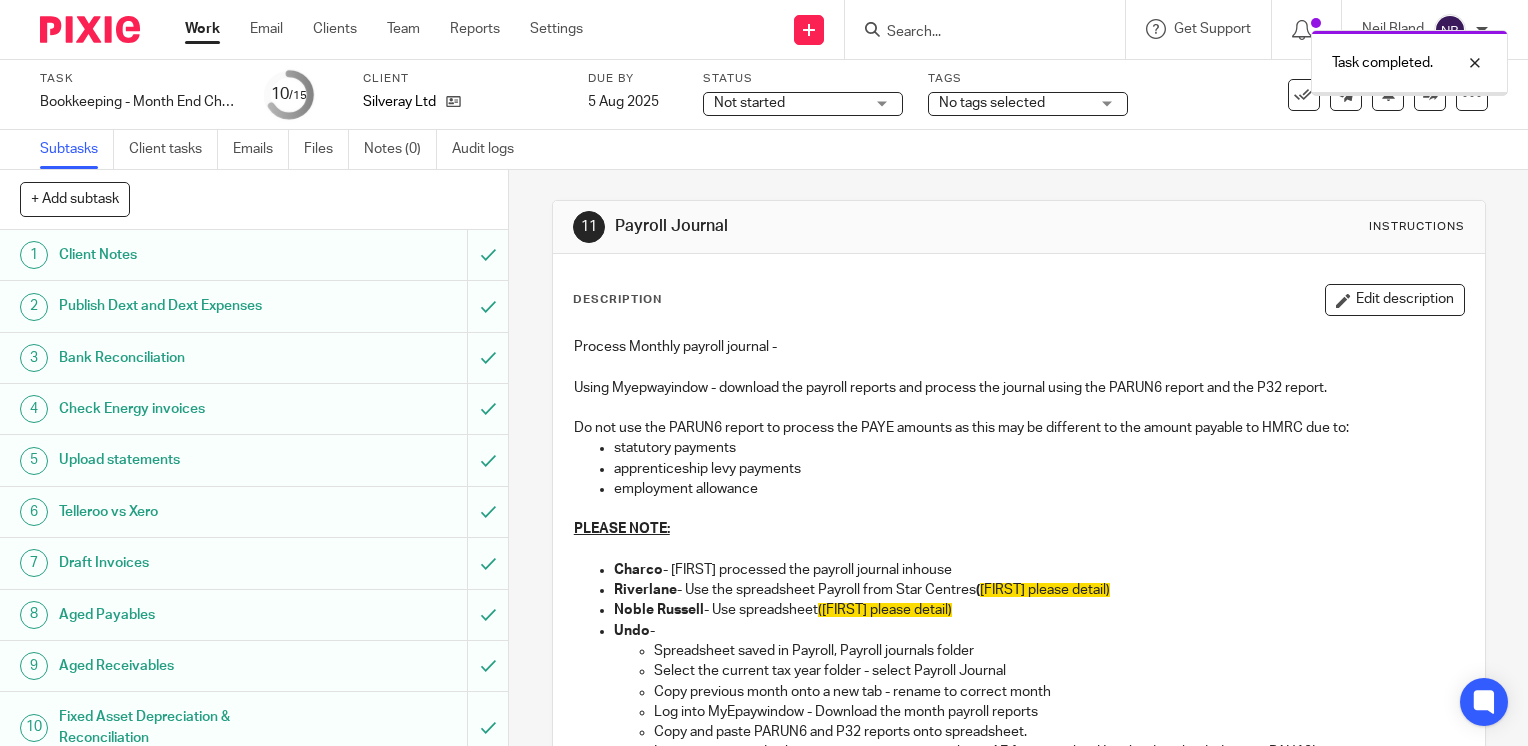 scroll, scrollTop: 0, scrollLeft: 0, axis: both 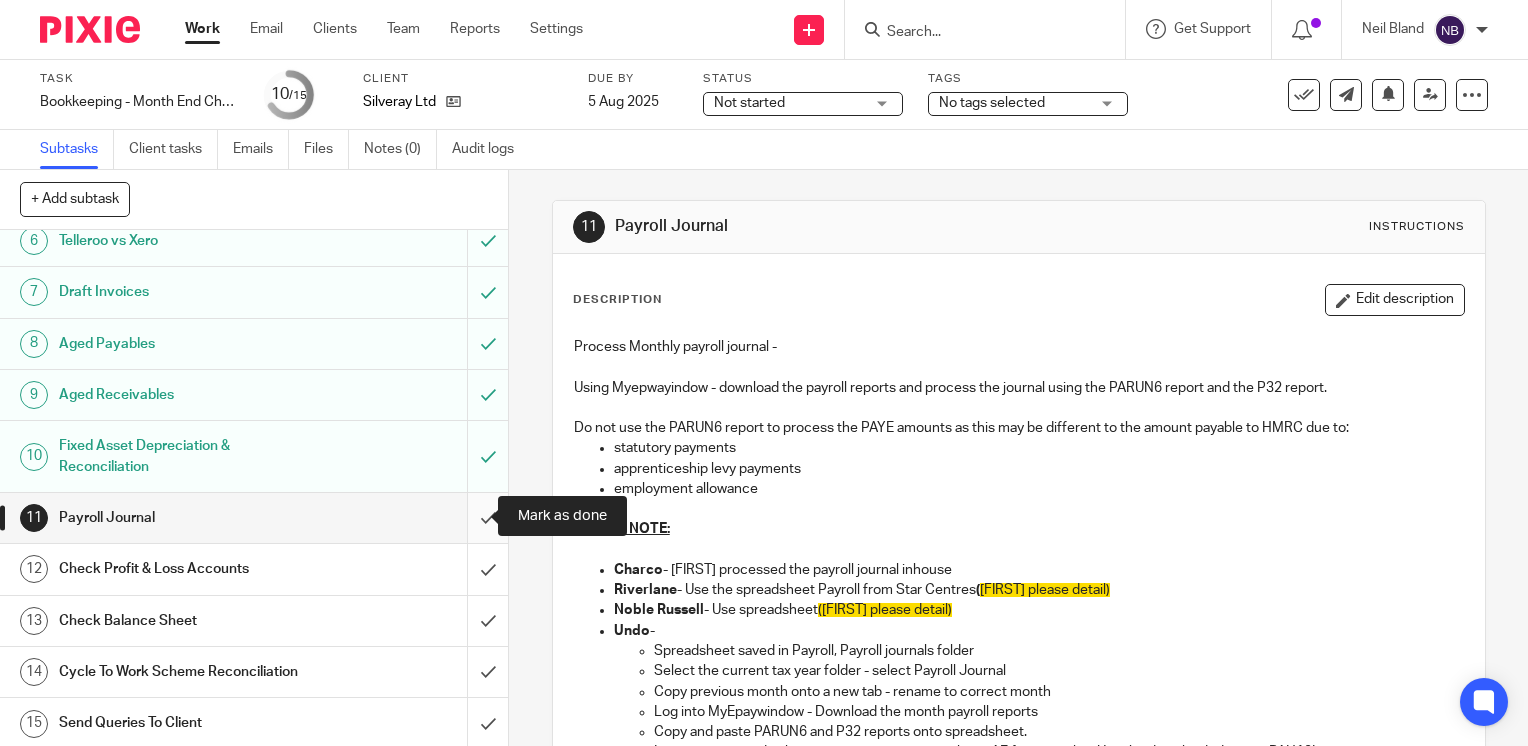click at bounding box center (254, 518) 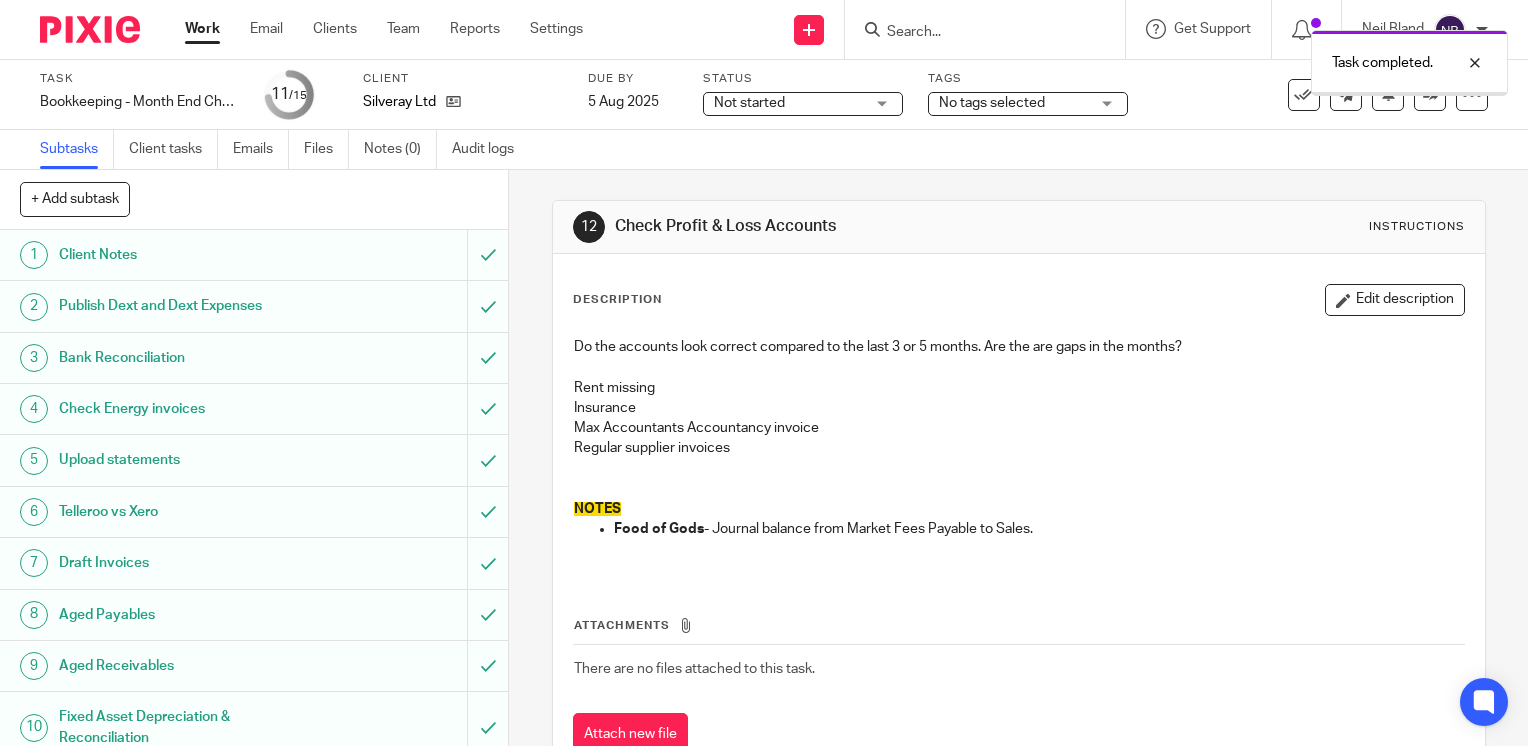 scroll, scrollTop: 0, scrollLeft: 0, axis: both 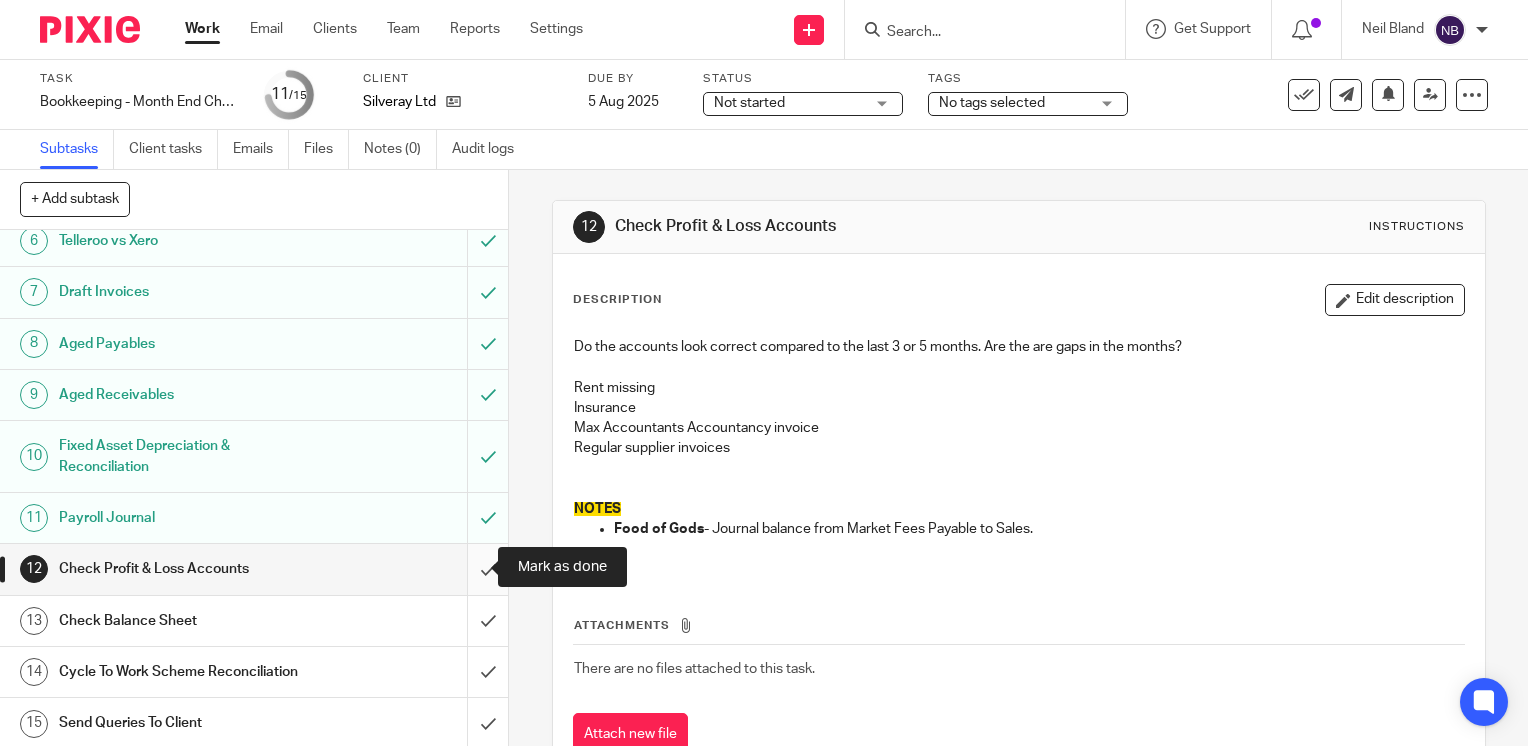 click at bounding box center (254, 569) 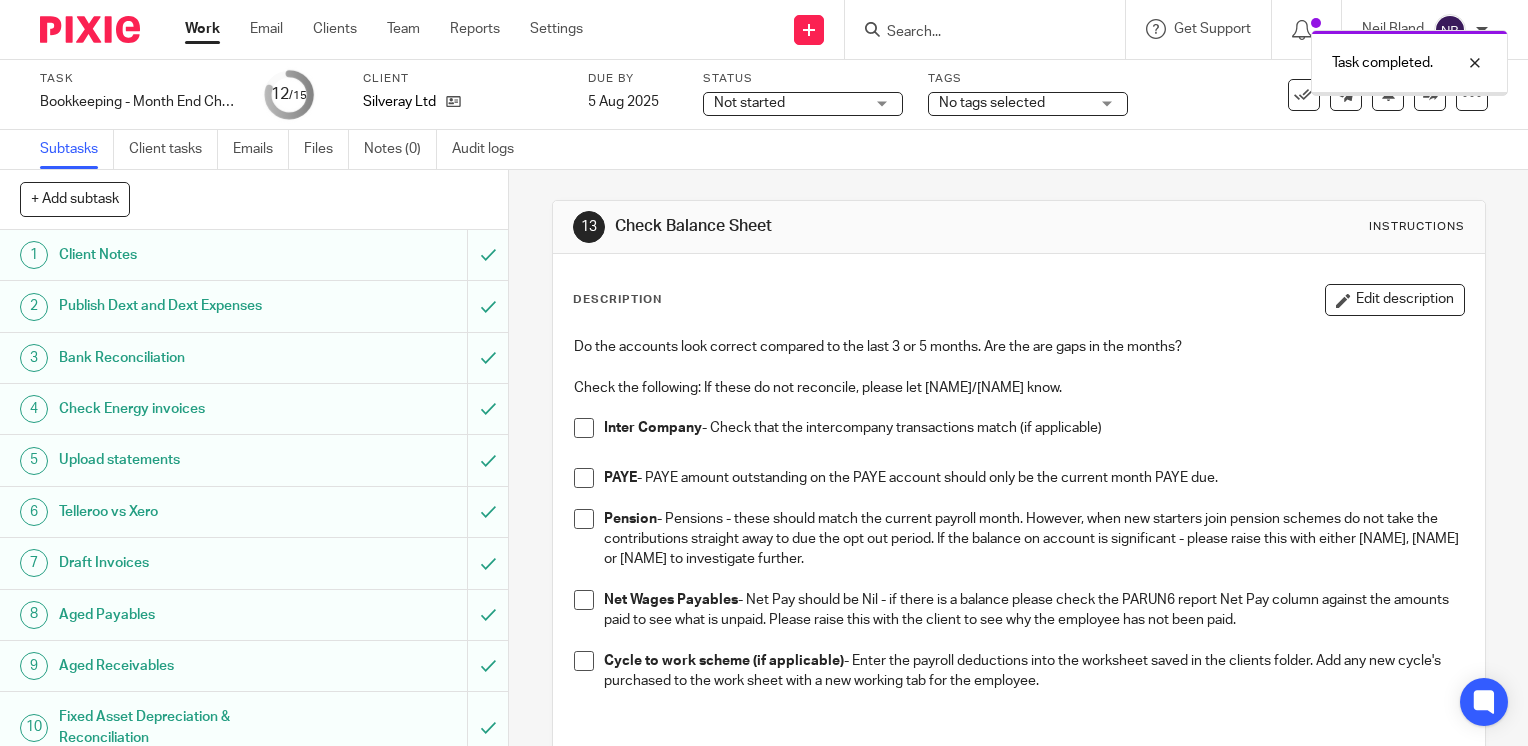 scroll, scrollTop: 0, scrollLeft: 0, axis: both 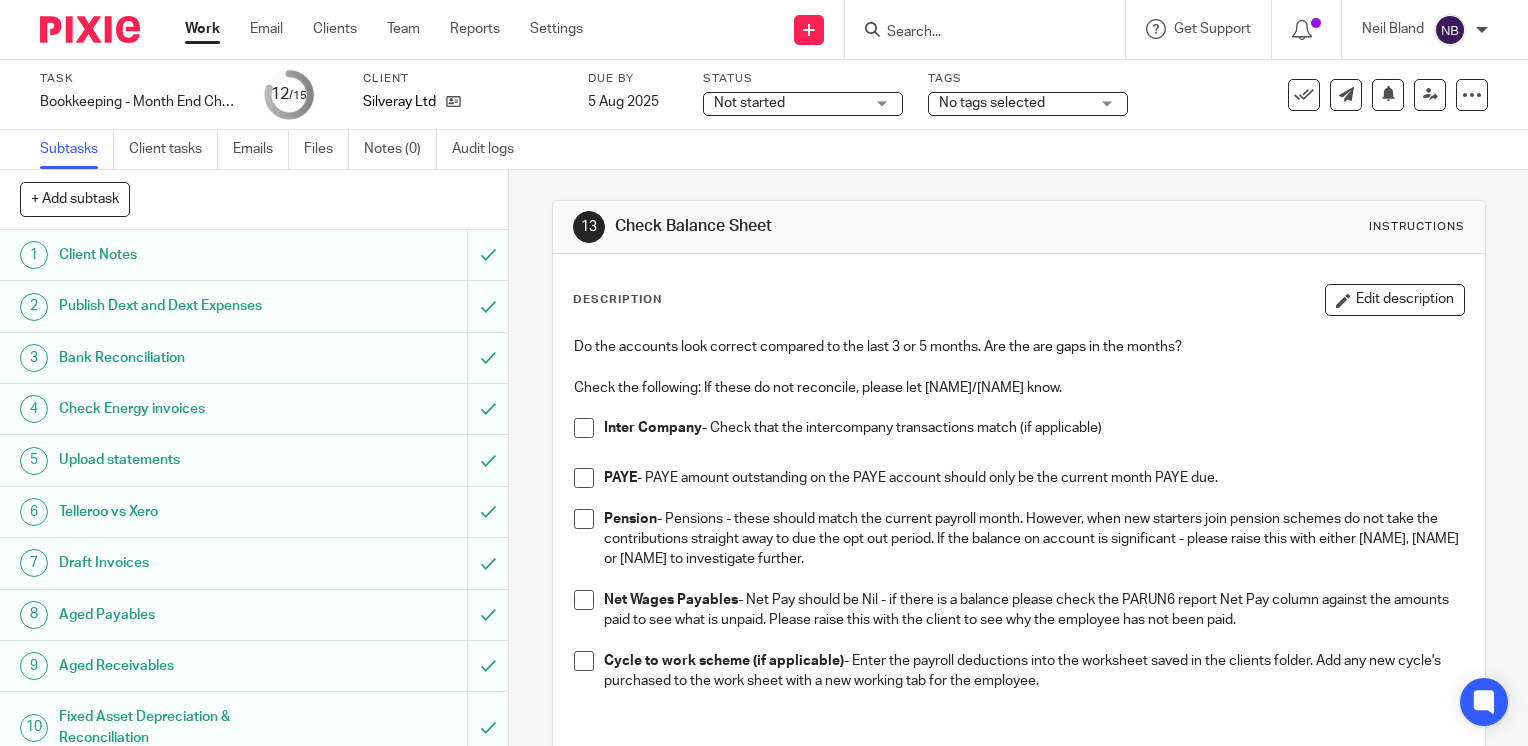 click at bounding box center (584, 428) 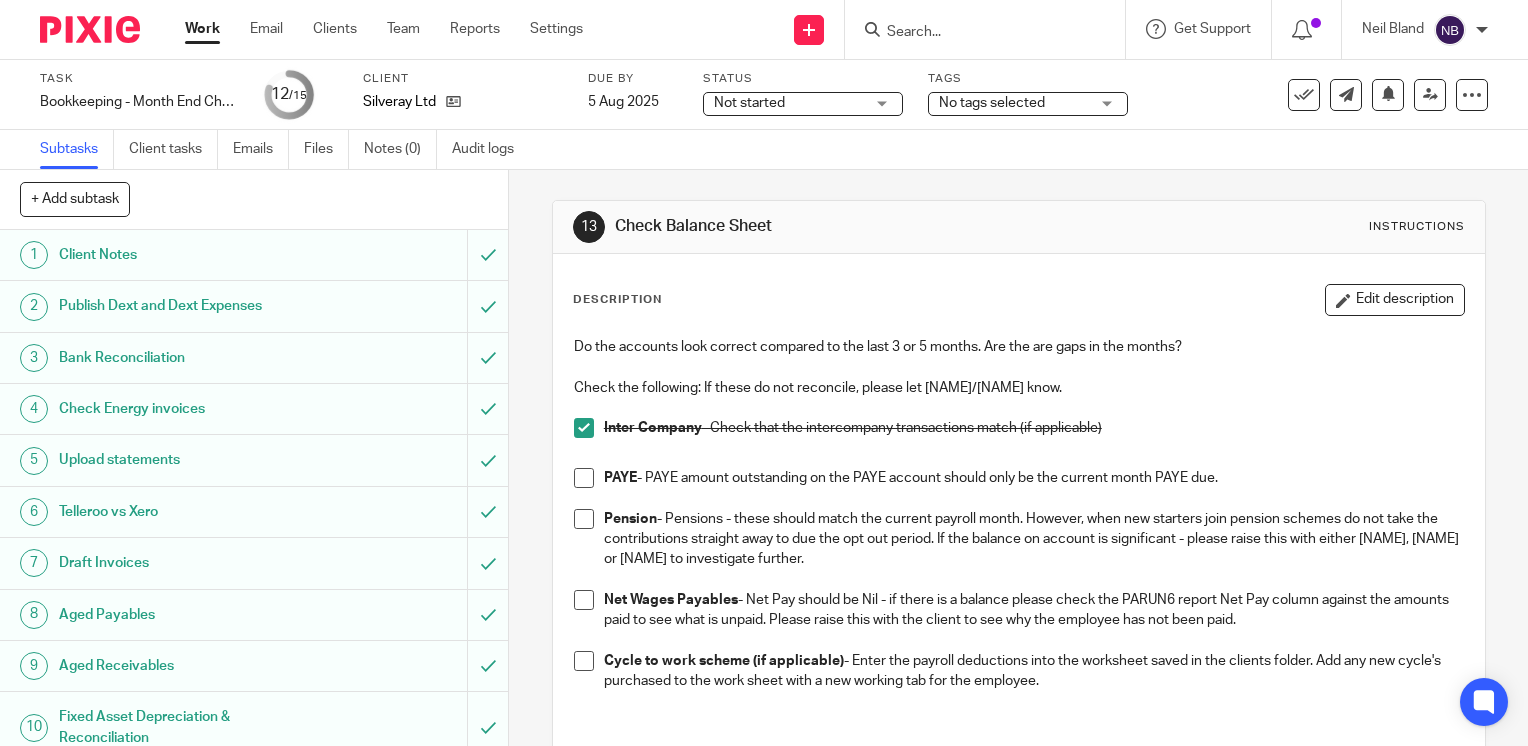 click at bounding box center [584, 478] 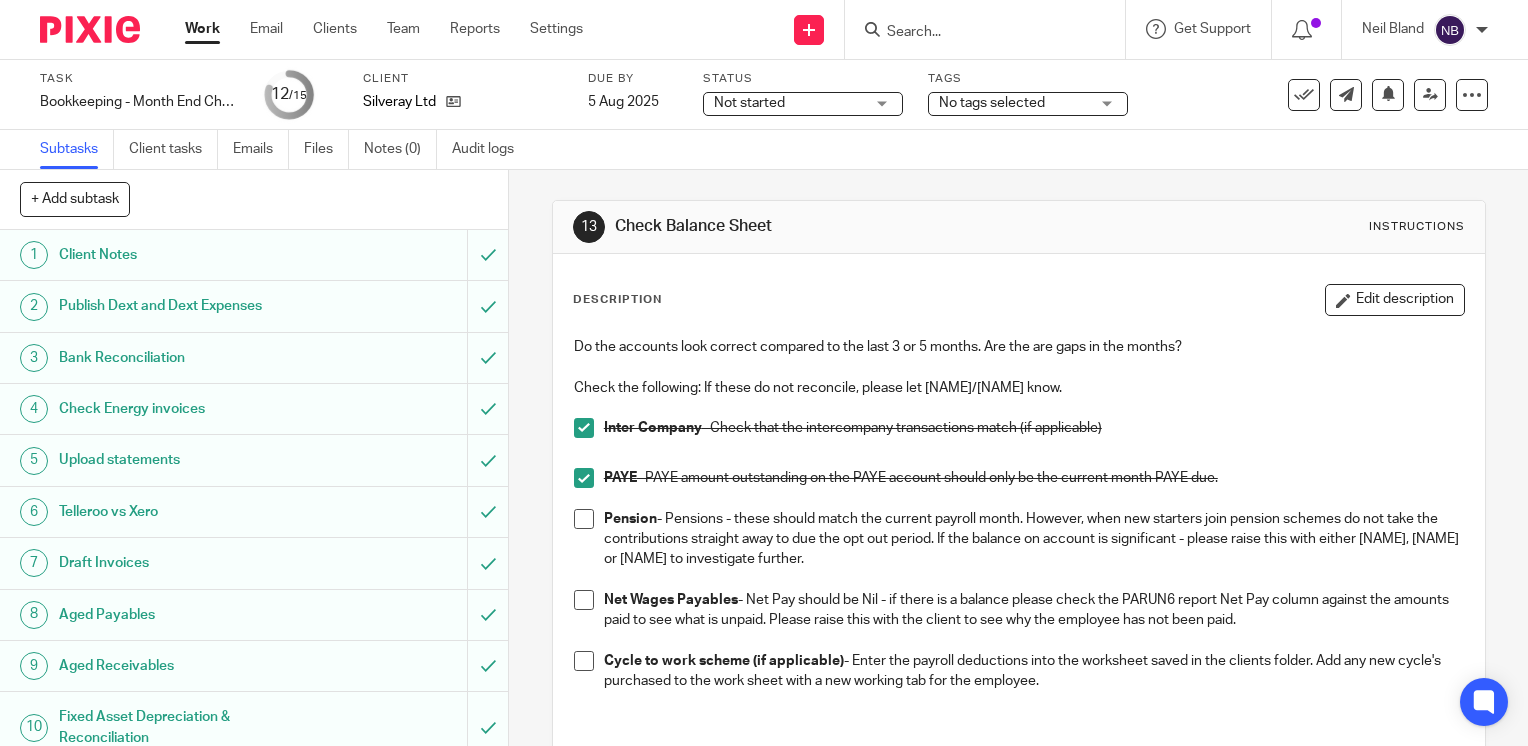 click at bounding box center [584, 519] 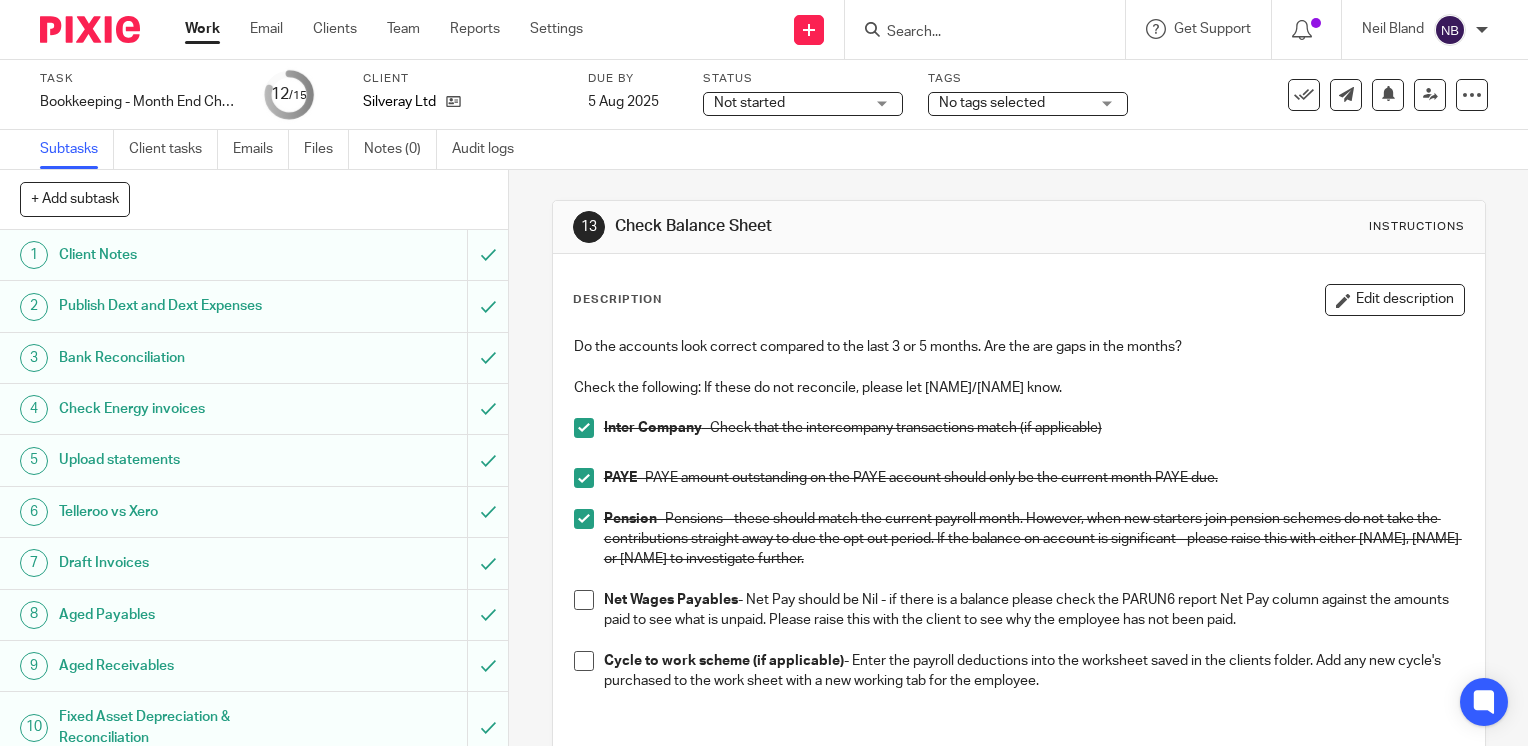 click on "Net Wages Payables  - Net Pay should be Nil - if there is a balance please check the PARUN6 report Net Pay column against the amounts paid to see what is unpaid. Please raise this with the client to see why the employee has not been paid." at bounding box center [1019, 610] 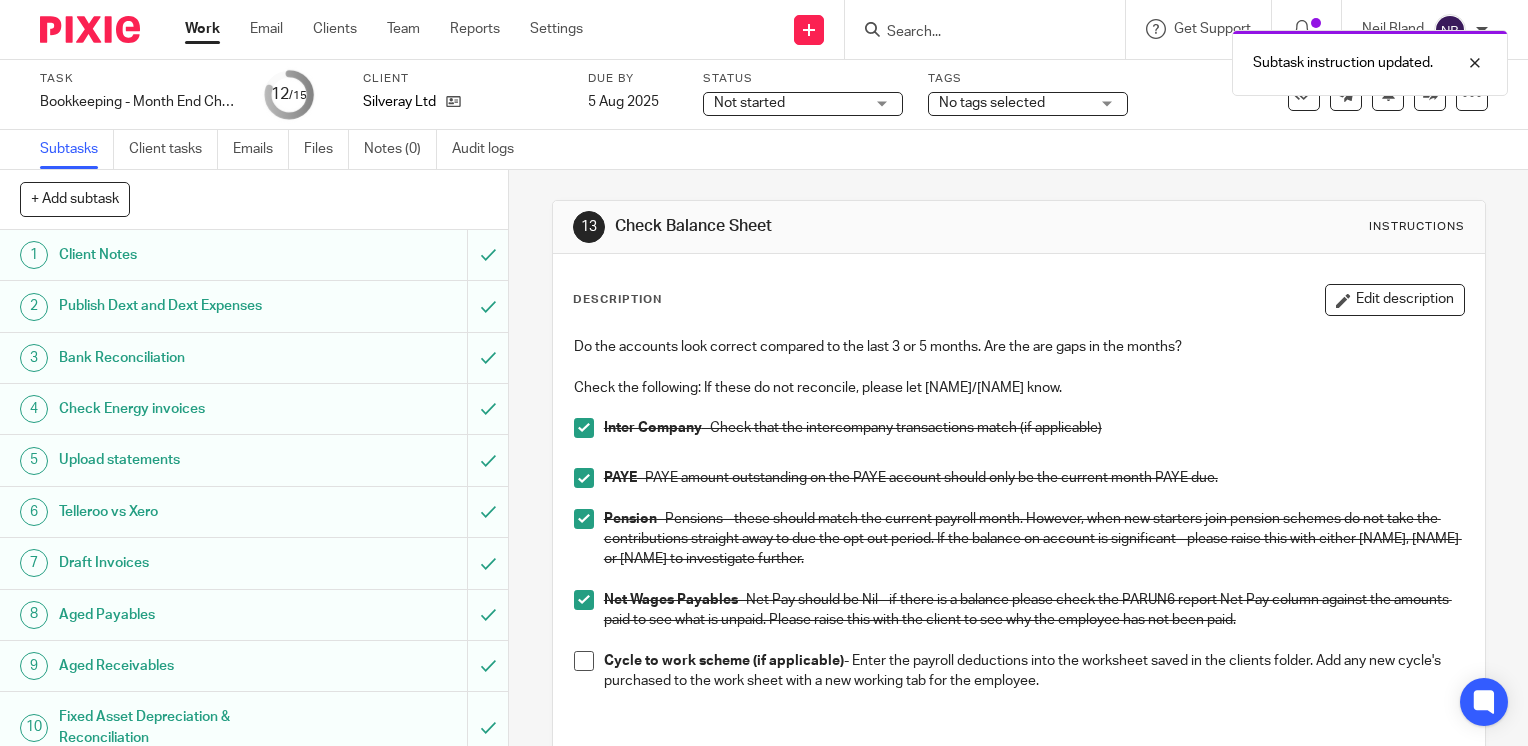 click at bounding box center [584, 661] 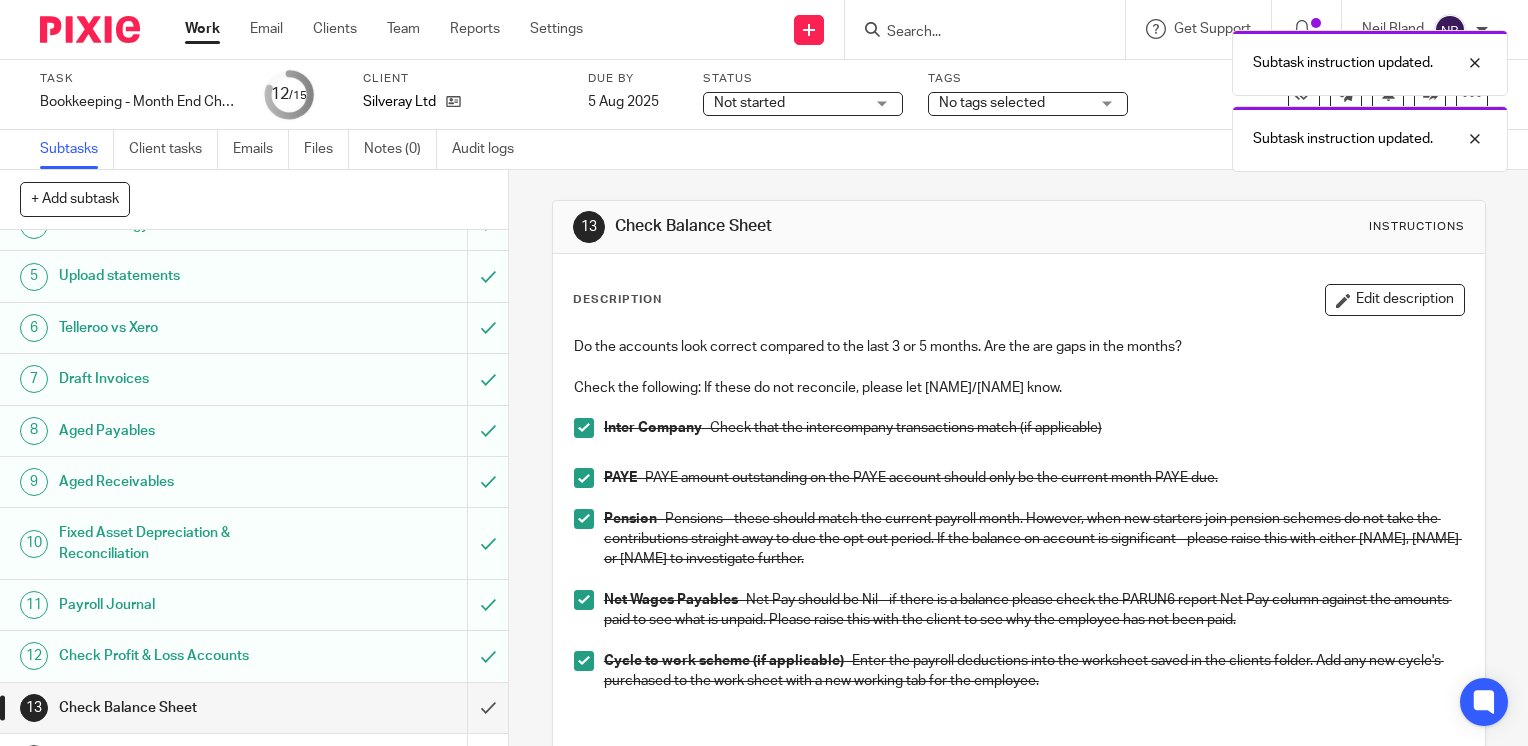 scroll, scrollTop: 271, scrollLeft: 0, axis: vertical 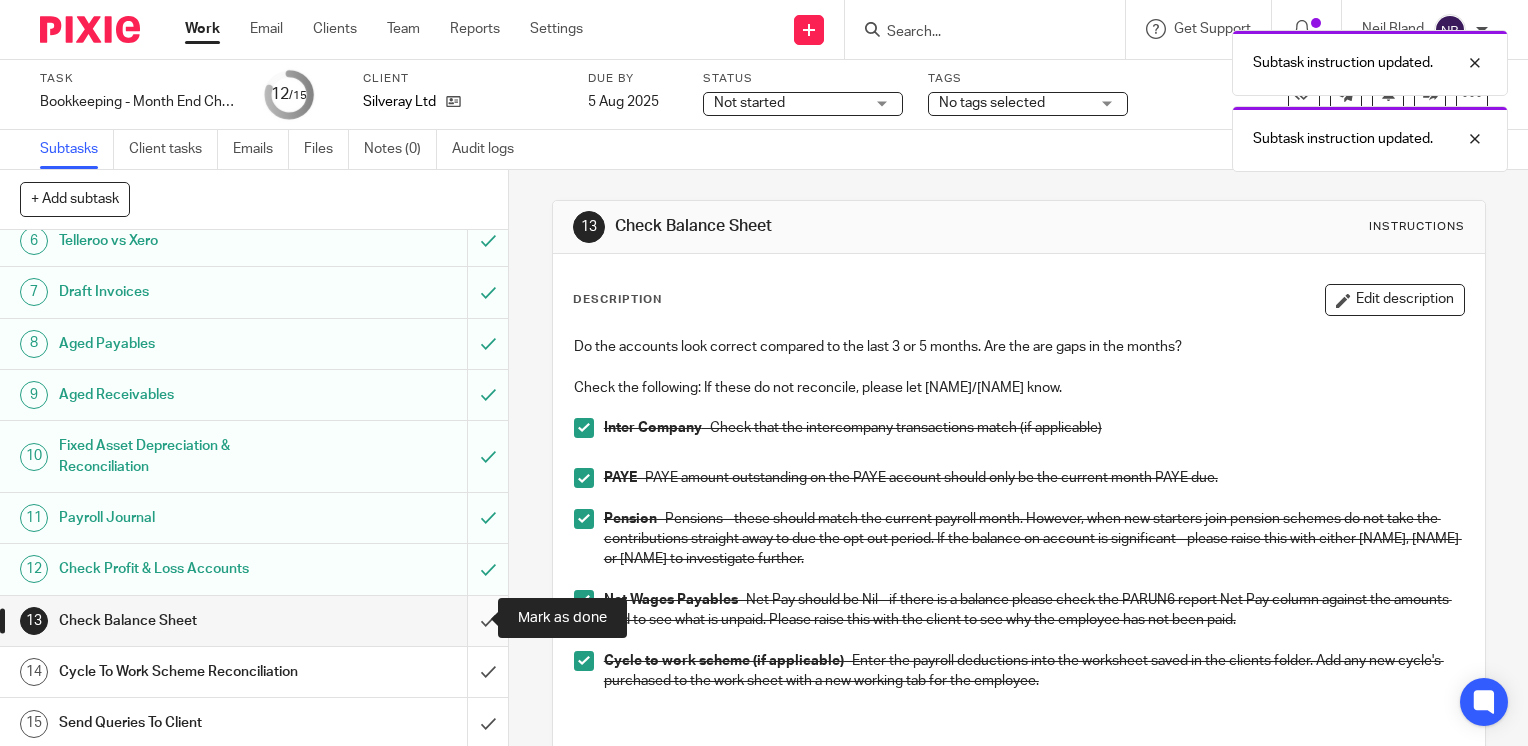 click at bounding box center (254, 621) 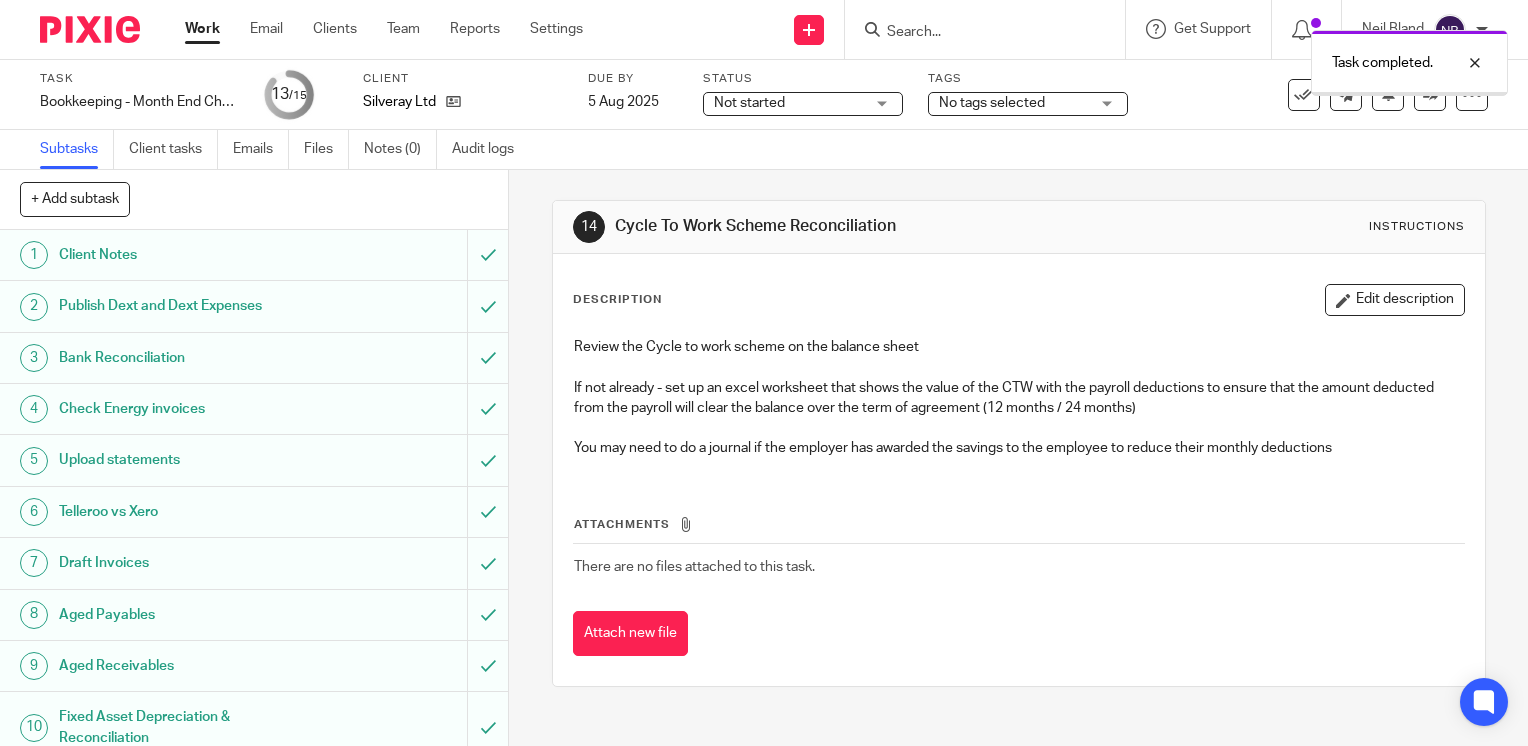 scroll, scrollTop: 0, scrollLeft: 0, axis: both 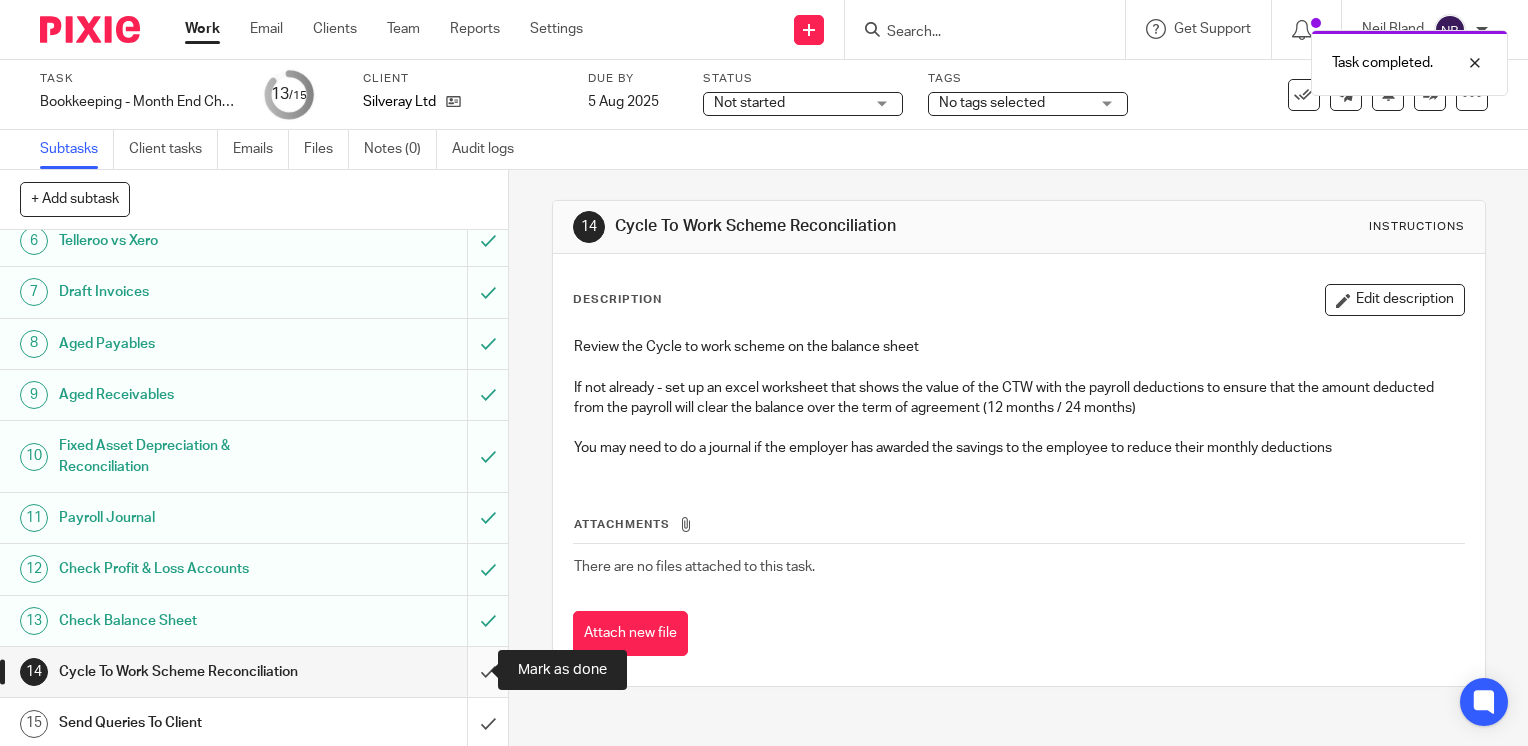 click at bounding box center [254, 672] 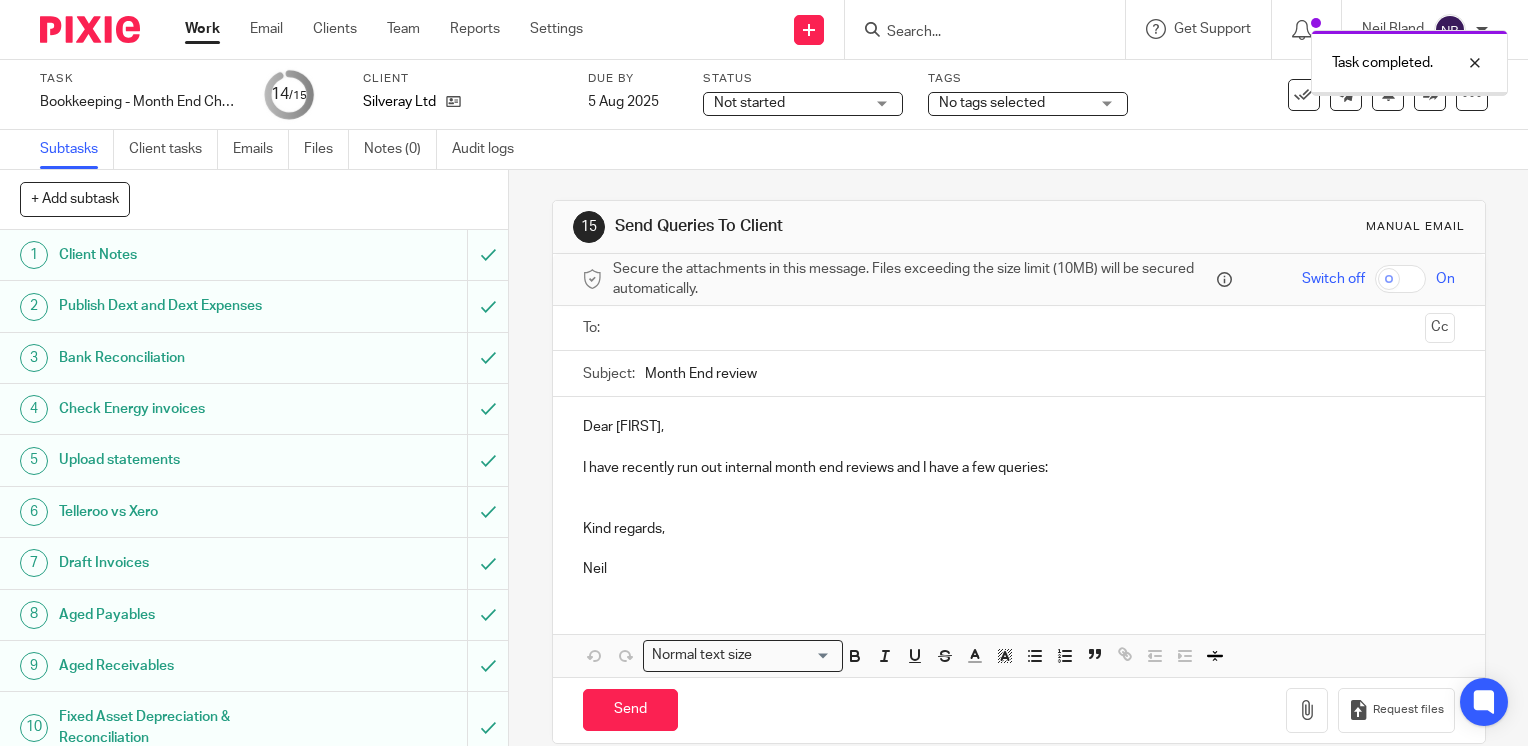 scroll, scrollTop: 0, scrollLeft: 0, axis: both 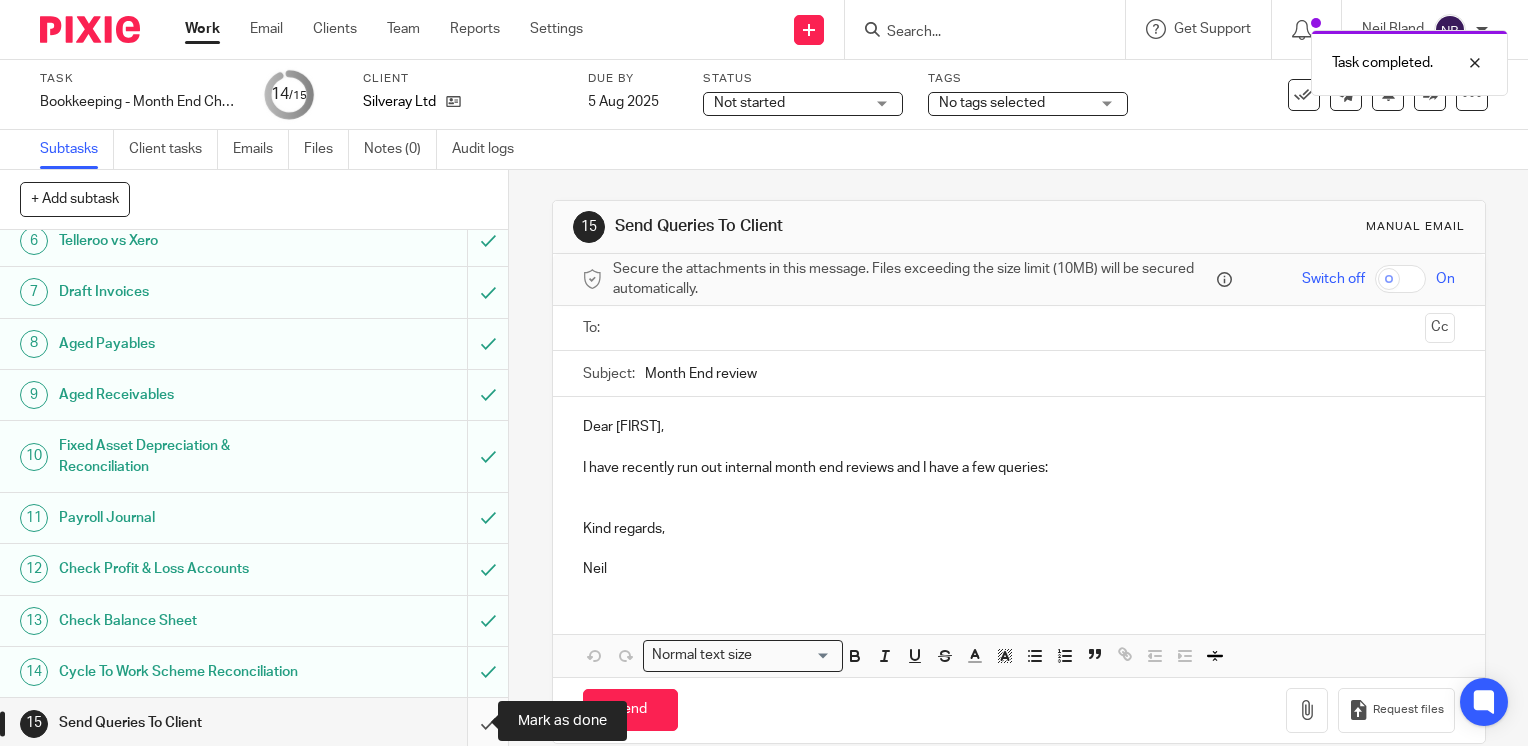 click at bounding box center [254, 723] 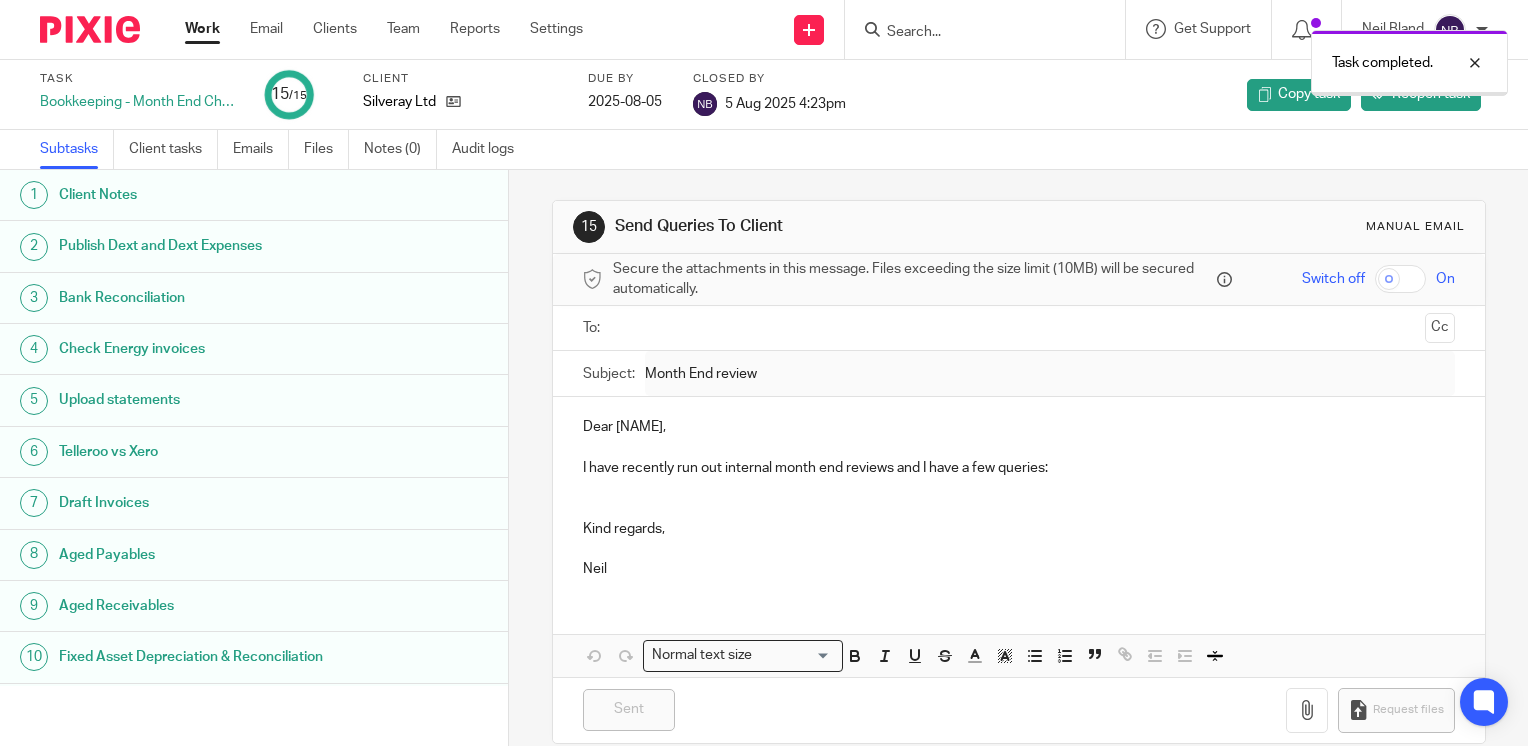 scroll, scrollTop: 0, scrollLeft: 0, axis: both 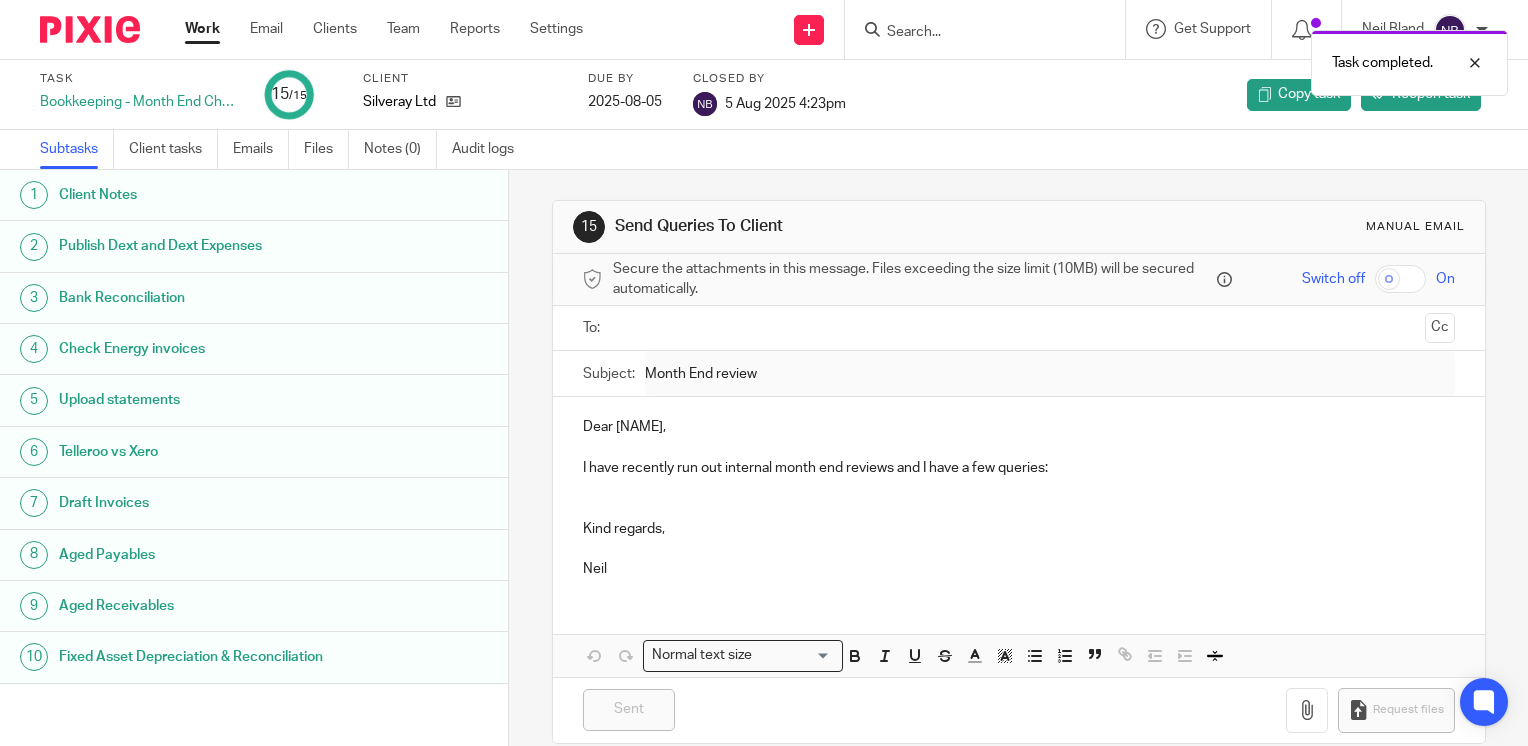 click on "Work" at bounding box center (202, 29) 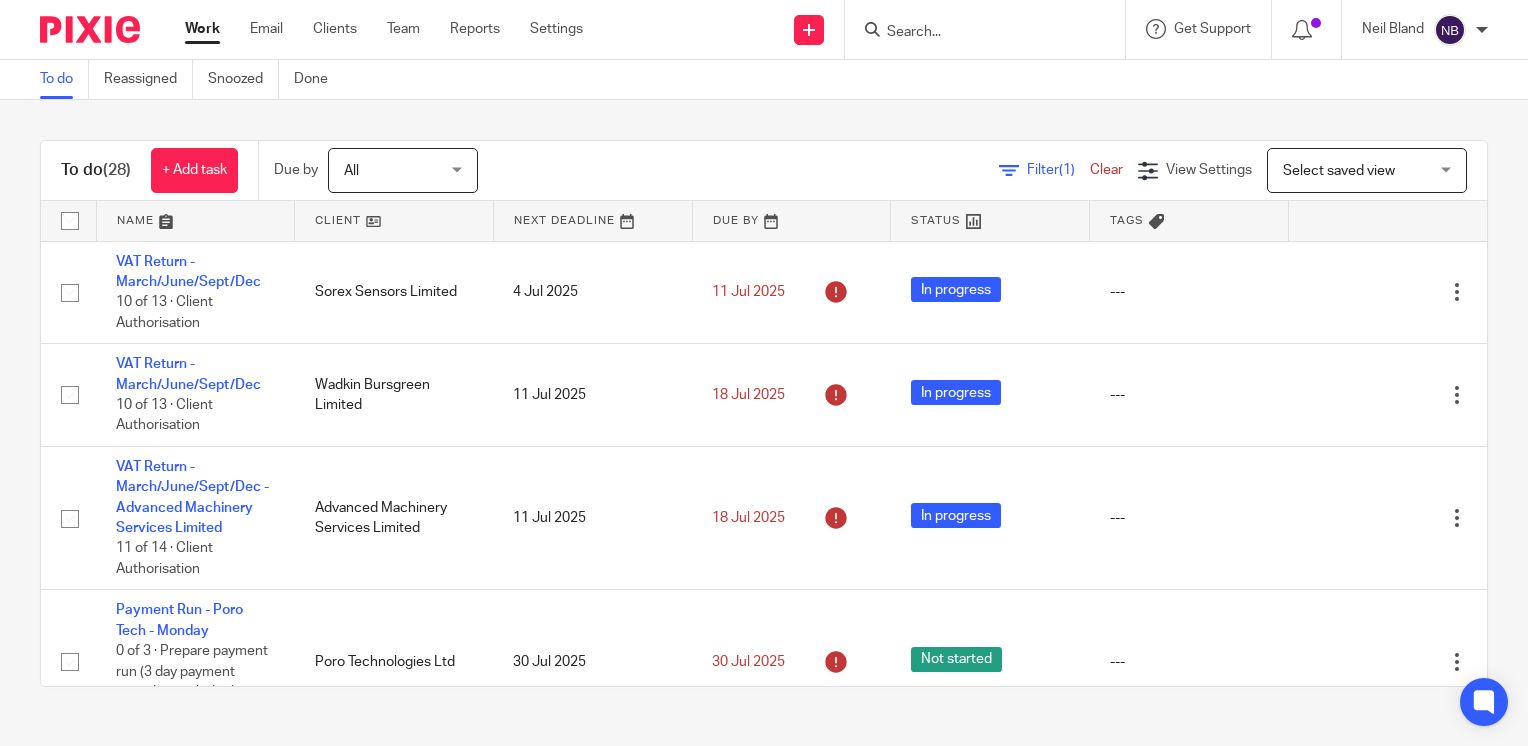 scroll, scrollTop: 0, scrollLeft: 0, axis: both 